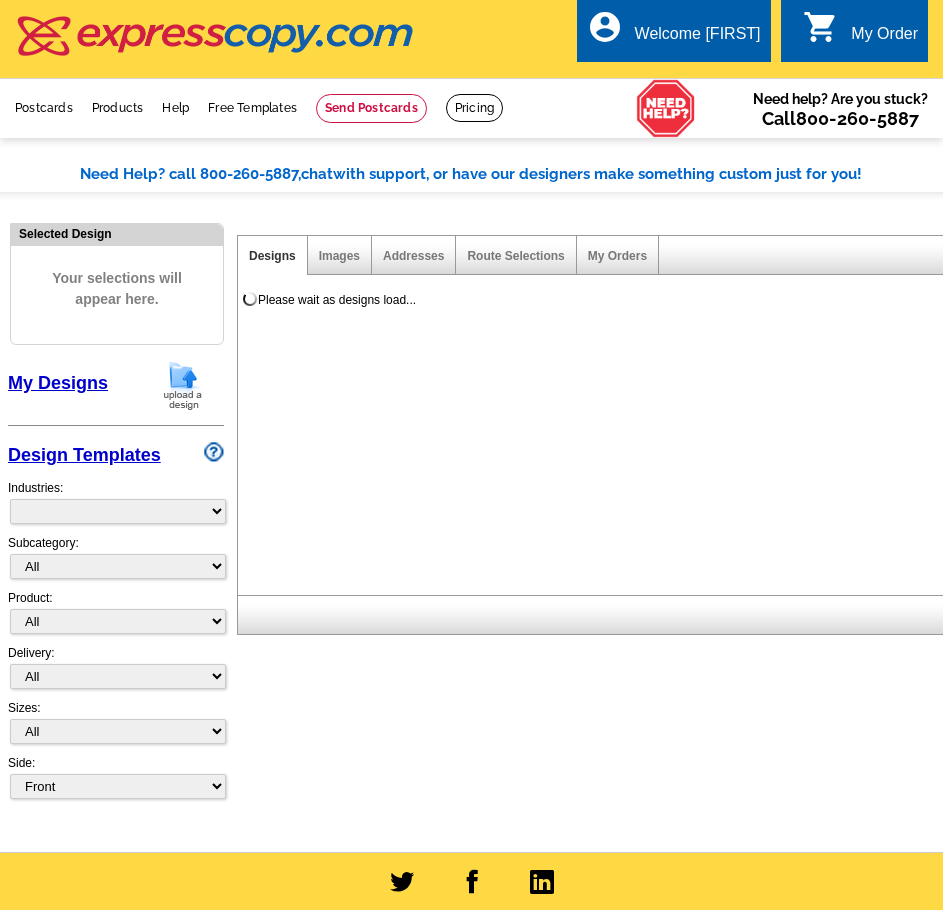 scroll, scrollTop: 0, scrollLeft: 0, axis: both 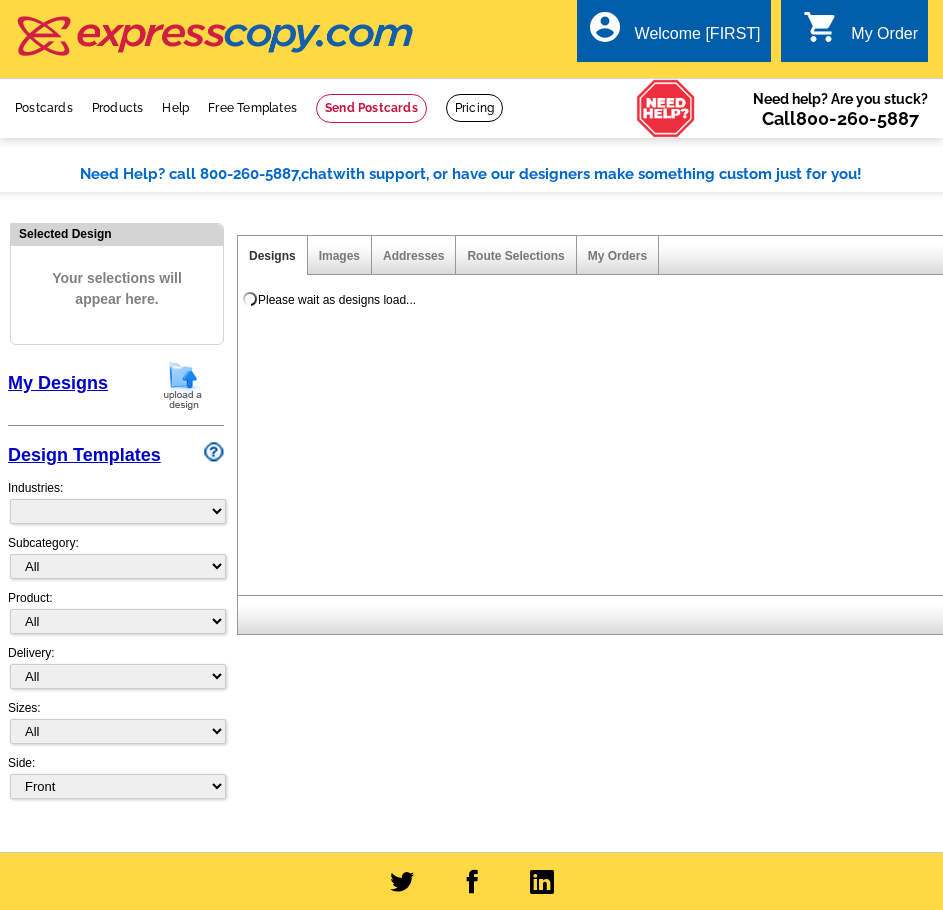 select on "785" 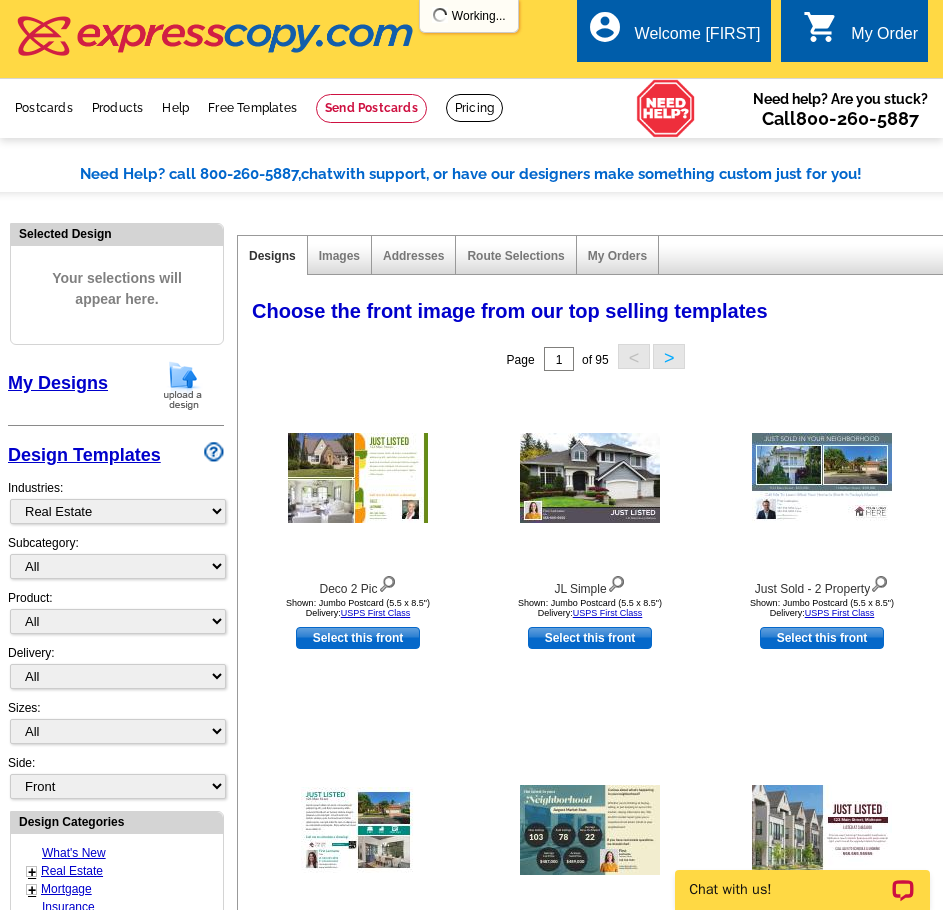 scroll, scrollTop: 0, scrollLeft: 0, axis: both 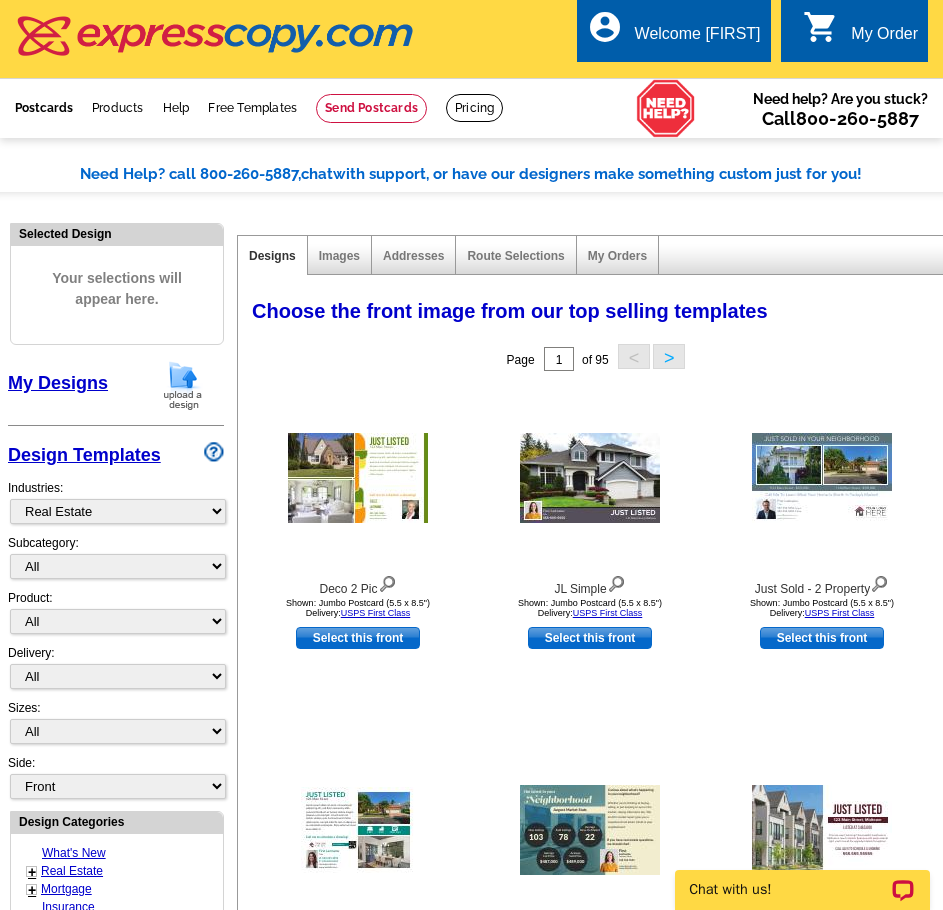 click on "picture_in_picture
Postcards" at bounding box center [44, 108] 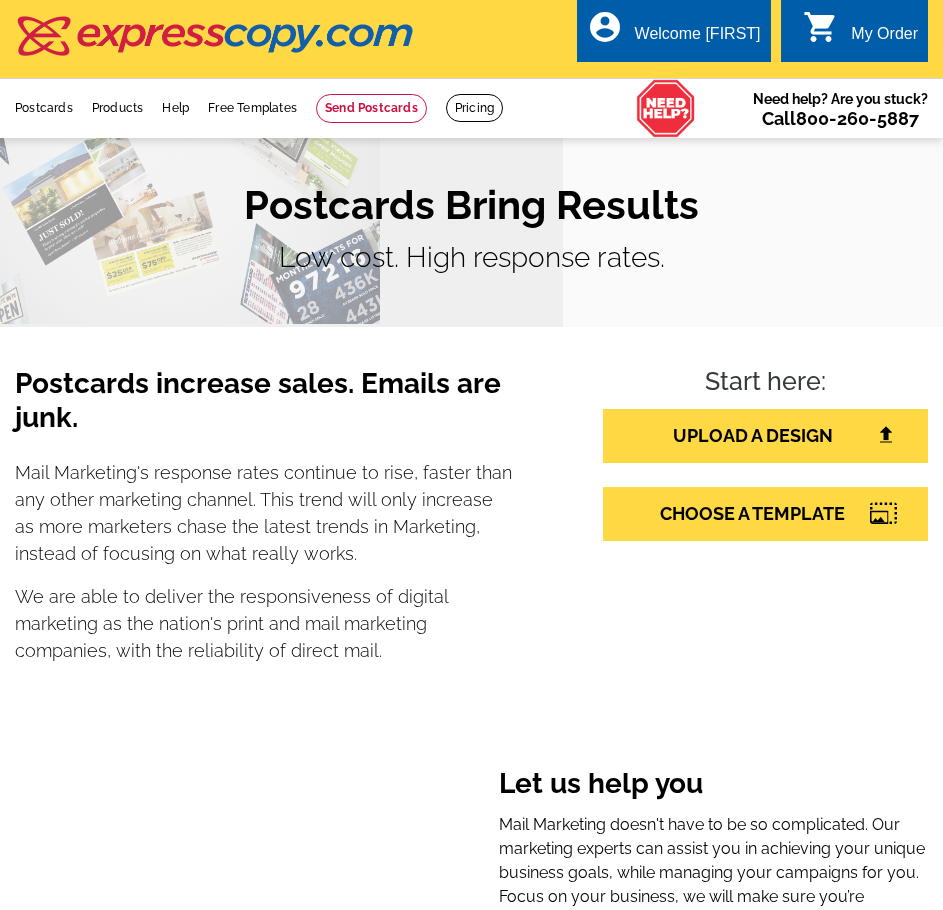 scroll, scrollTop: 0, scrollLeft: 0, axis: both 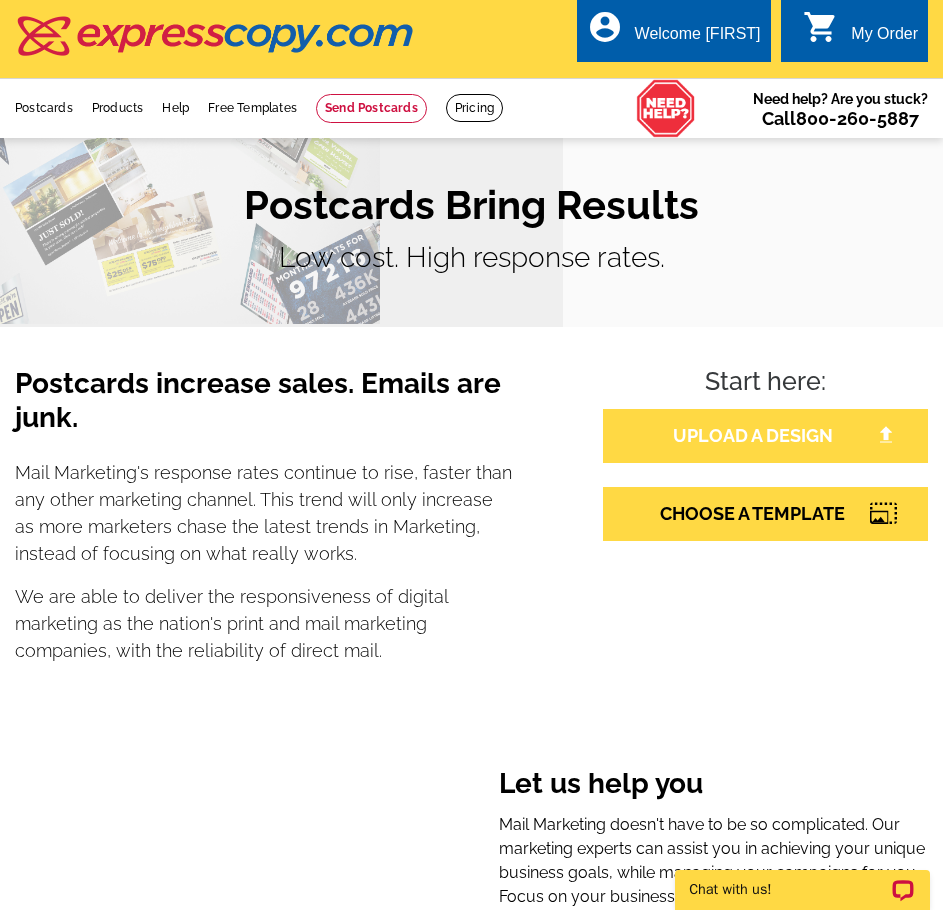 click on "UPLOAD A DESIGN" at bounding box center (765, 436) 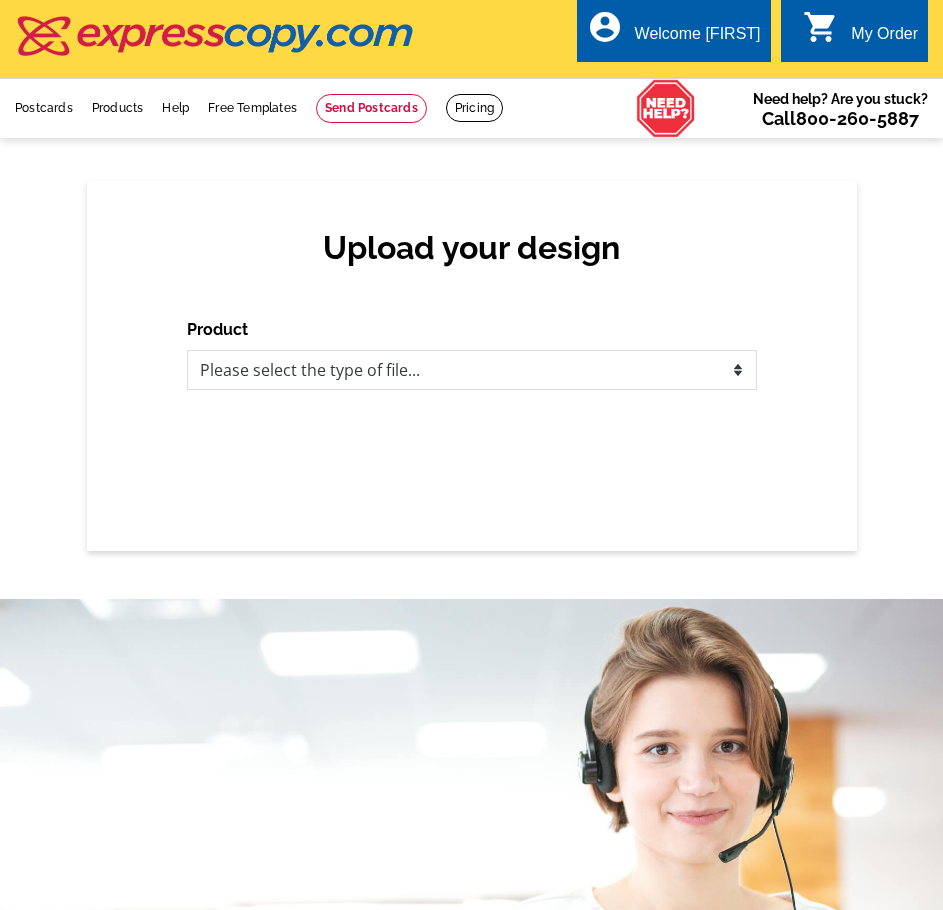 scroll, scrollTop: 0, scrollLeft: 0, axis: both 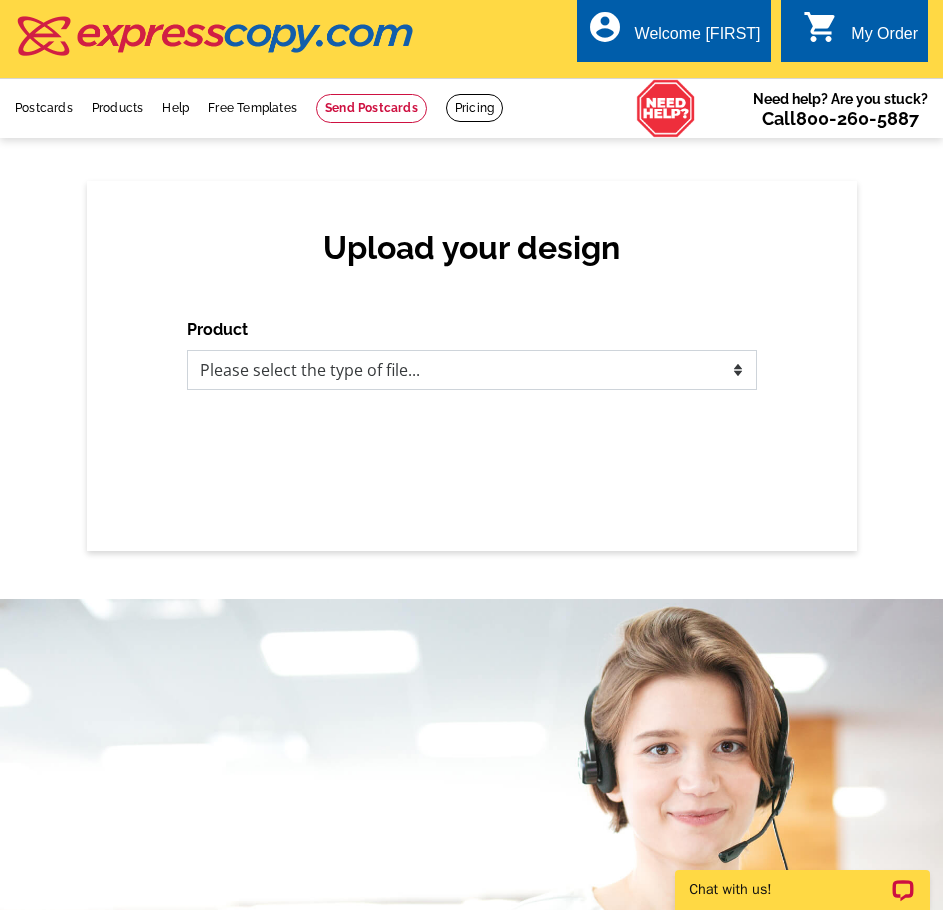 click on "Please select the type of file...
Postcards
Business Cards
Letters and flyers
Greeting Cards
Door Hangers" at bounding box center (472, 370) 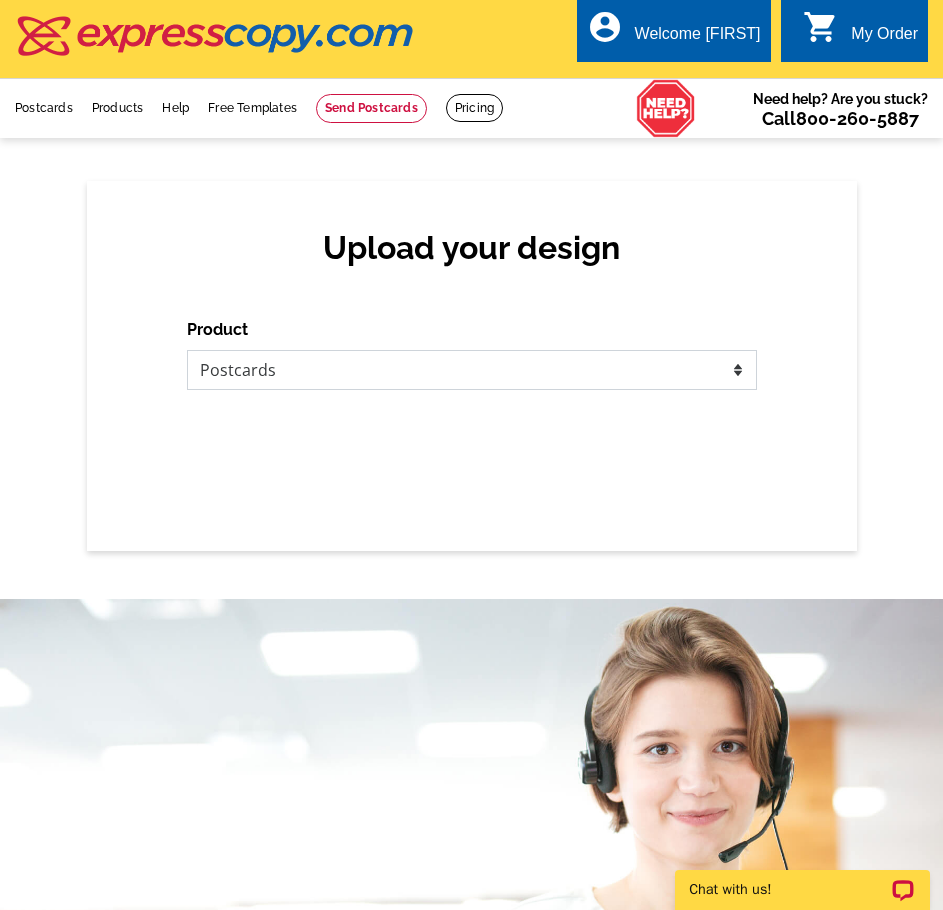 click on "Please select the type of file...
Postcards
Business Cards
Letters and flyers
Greeting Cards
Door Hangers" at bounding box center (472, 370) 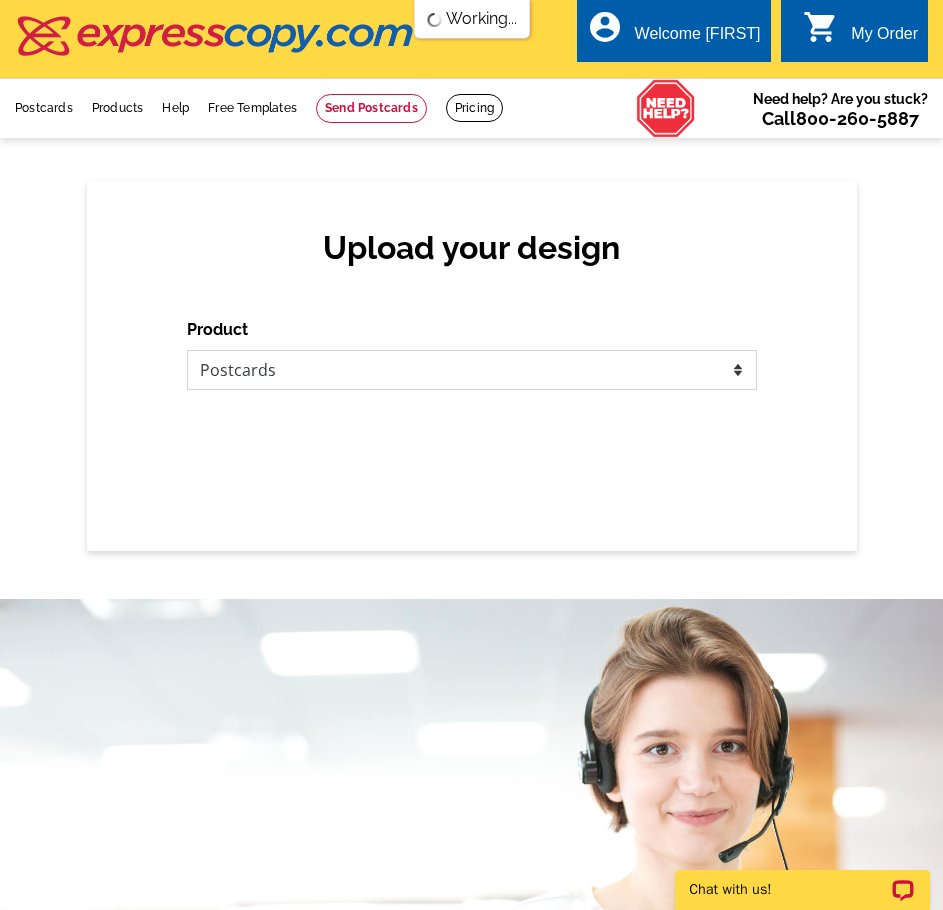 scroll, scrollTop: 0, scrollLeft: 0, axis: both 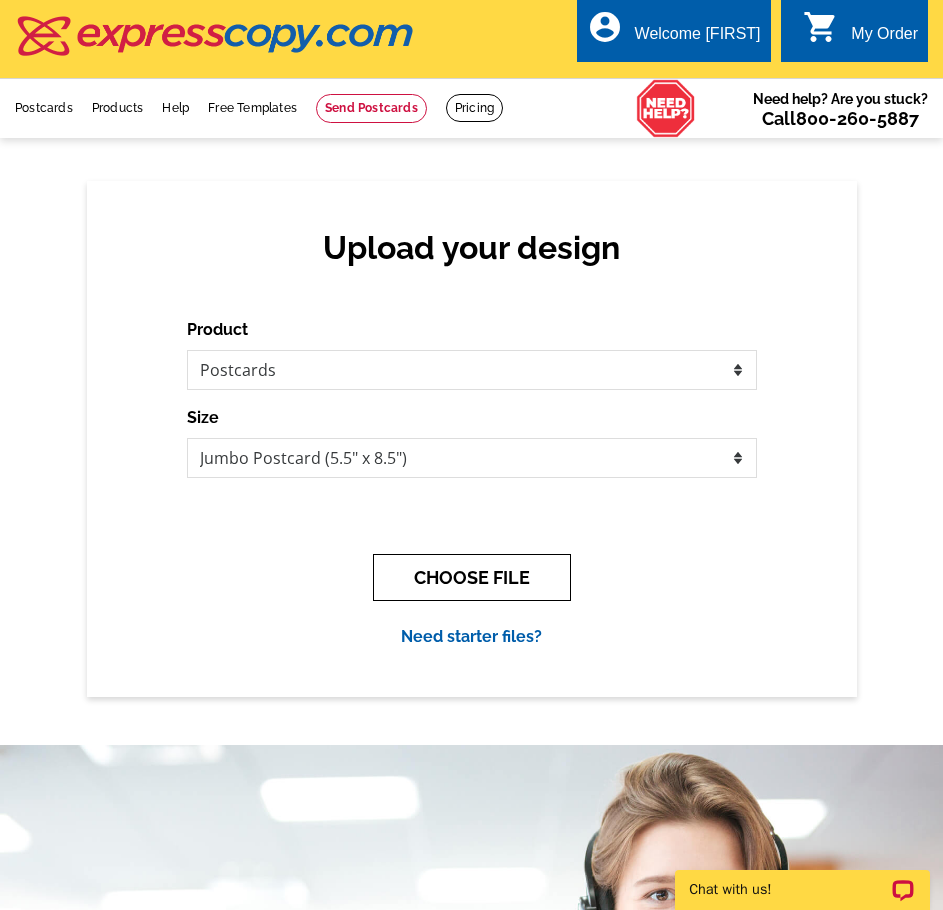 click on "CHOOSE FILE" at bounding box center [472, 577] 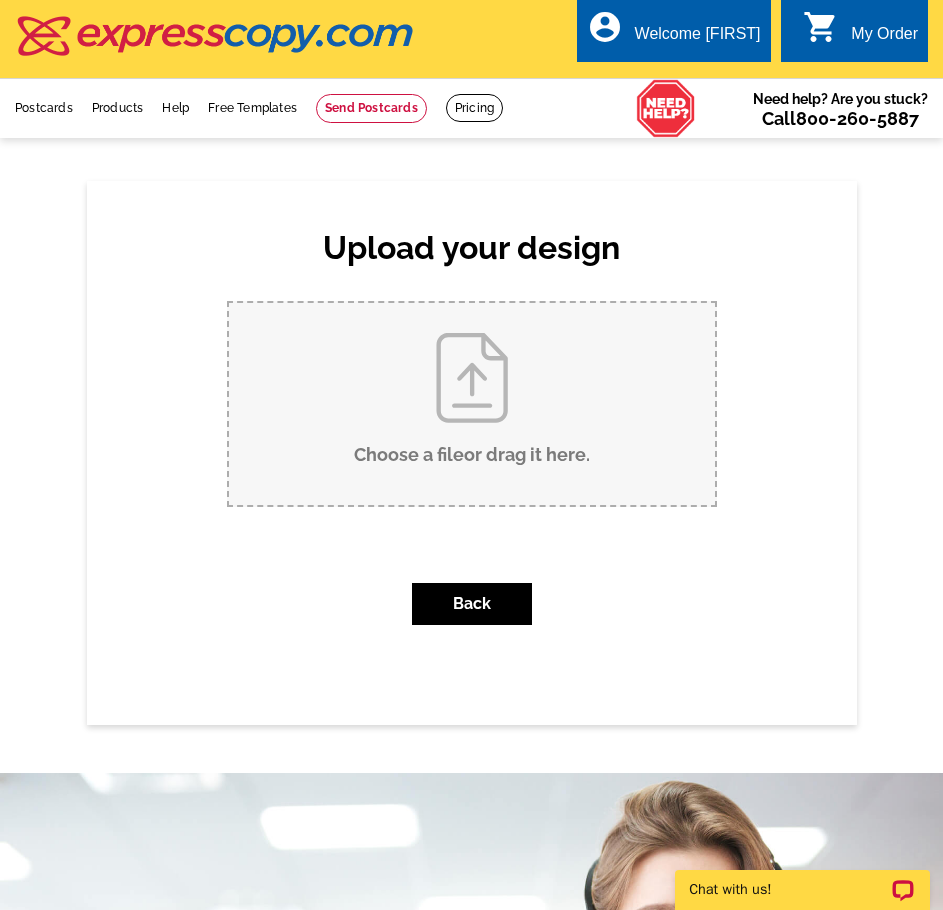 click on "Choose a file  or drag it here ." at bounding box center (472, 404) 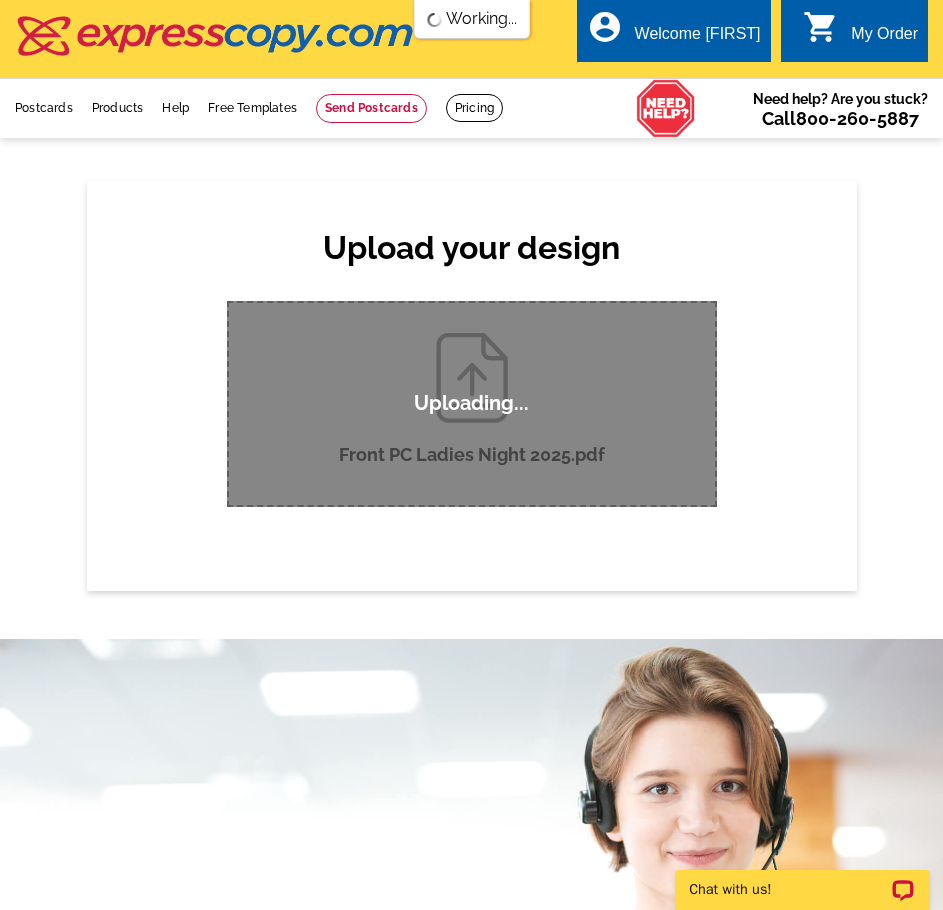 type 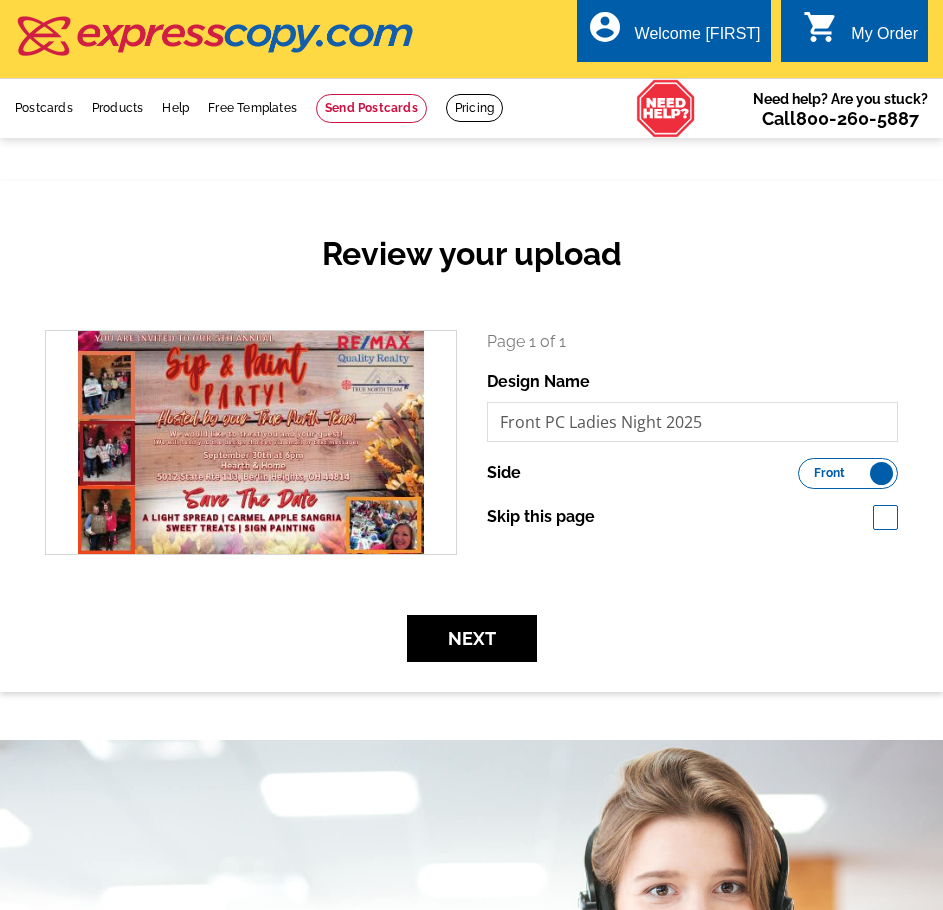 scroll, scrollTop: 0, scrollLeft: 0, axis: both 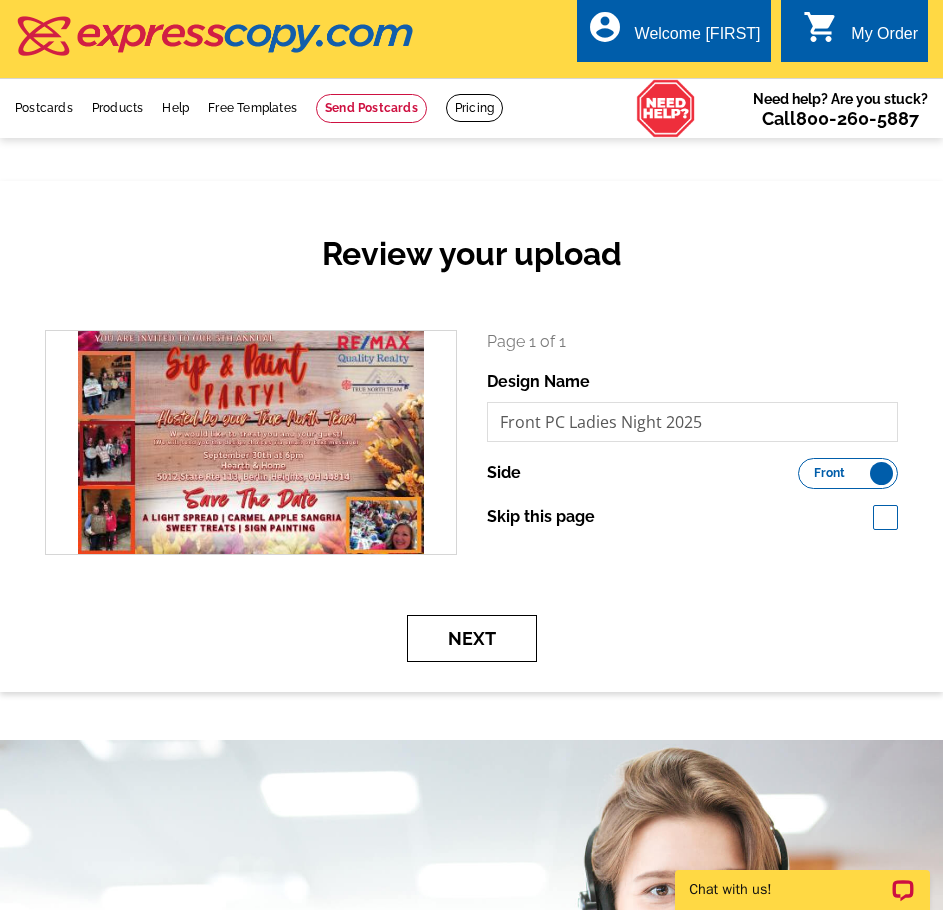 click on "Next" at bounding box center (472, 638) 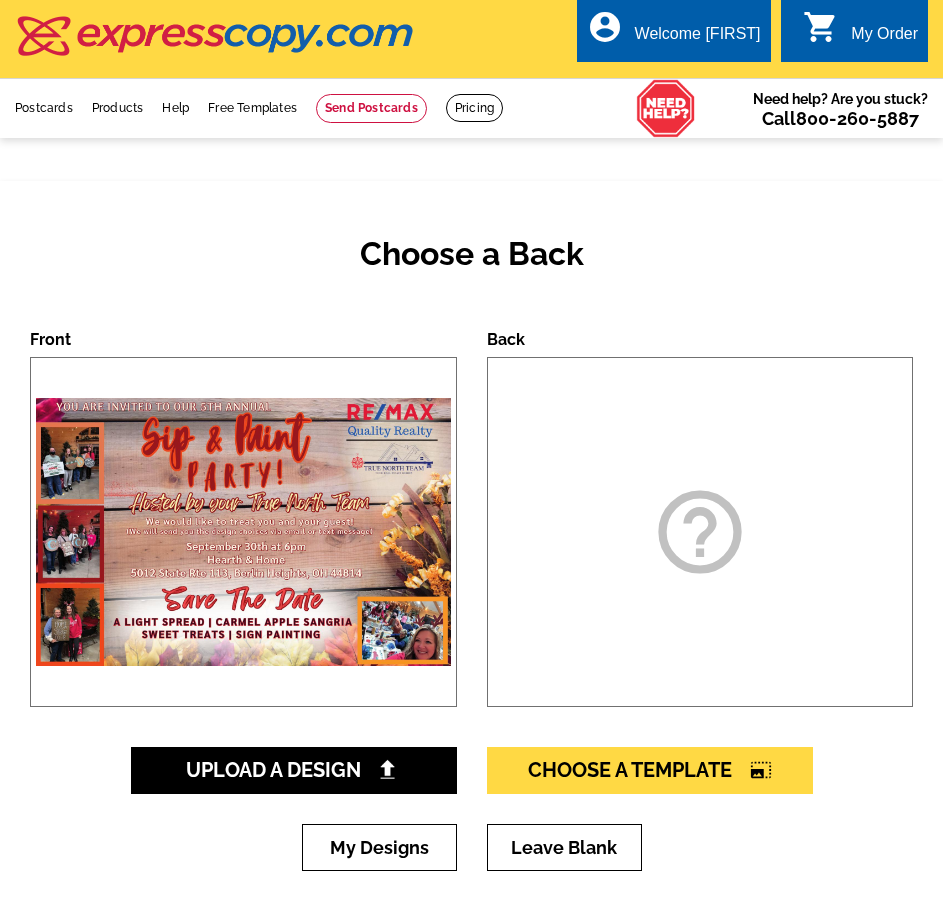 scroll, scrollTop: 0, scrollLeft: 0, axis: both 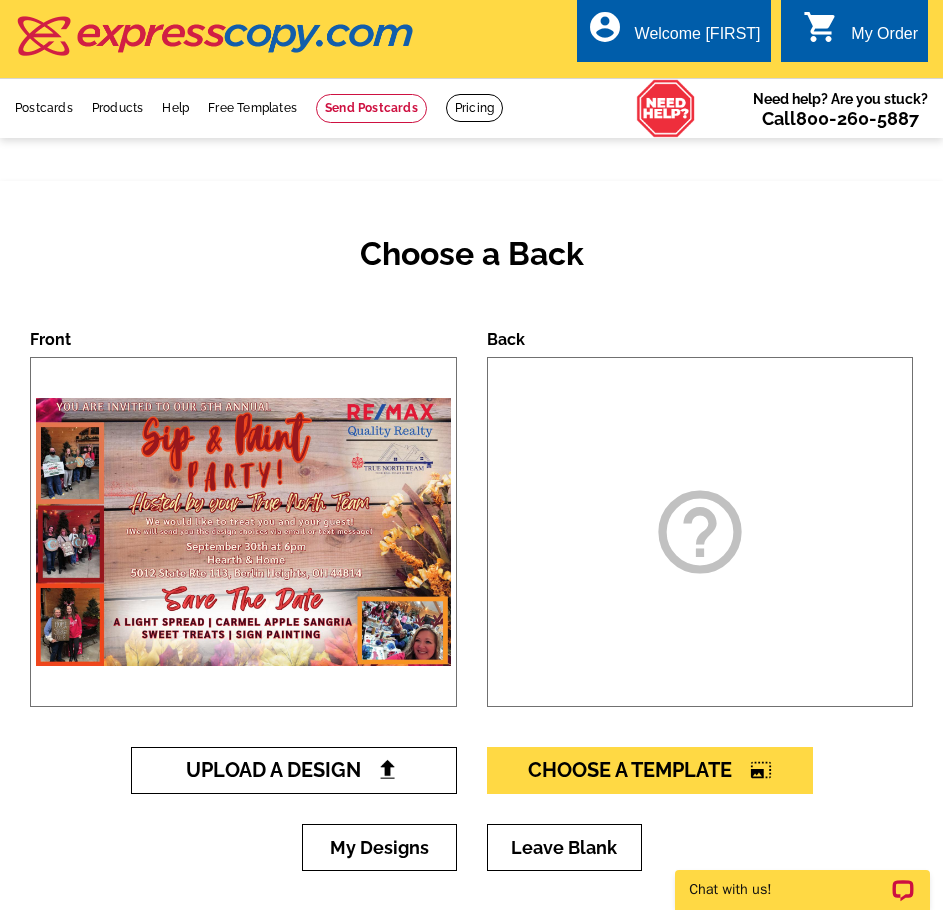 click at bounding box center (387, 769) 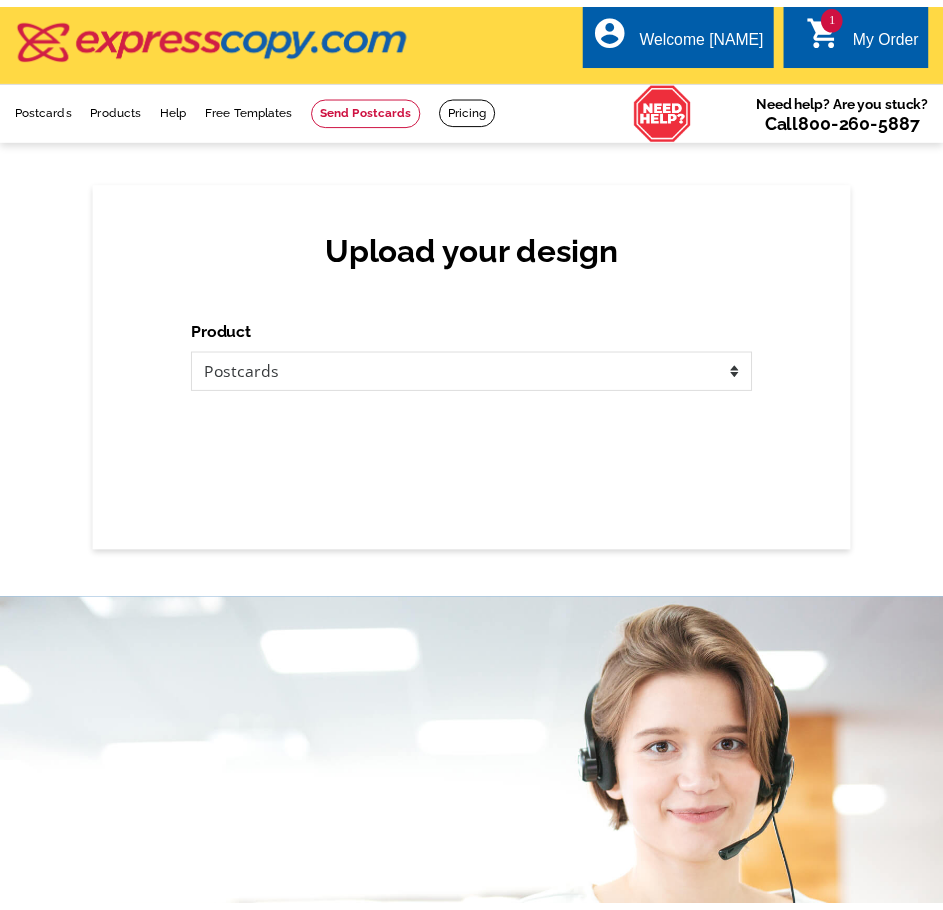 scroll, scrollTop: 0, scrollLeft: 0, axis: both 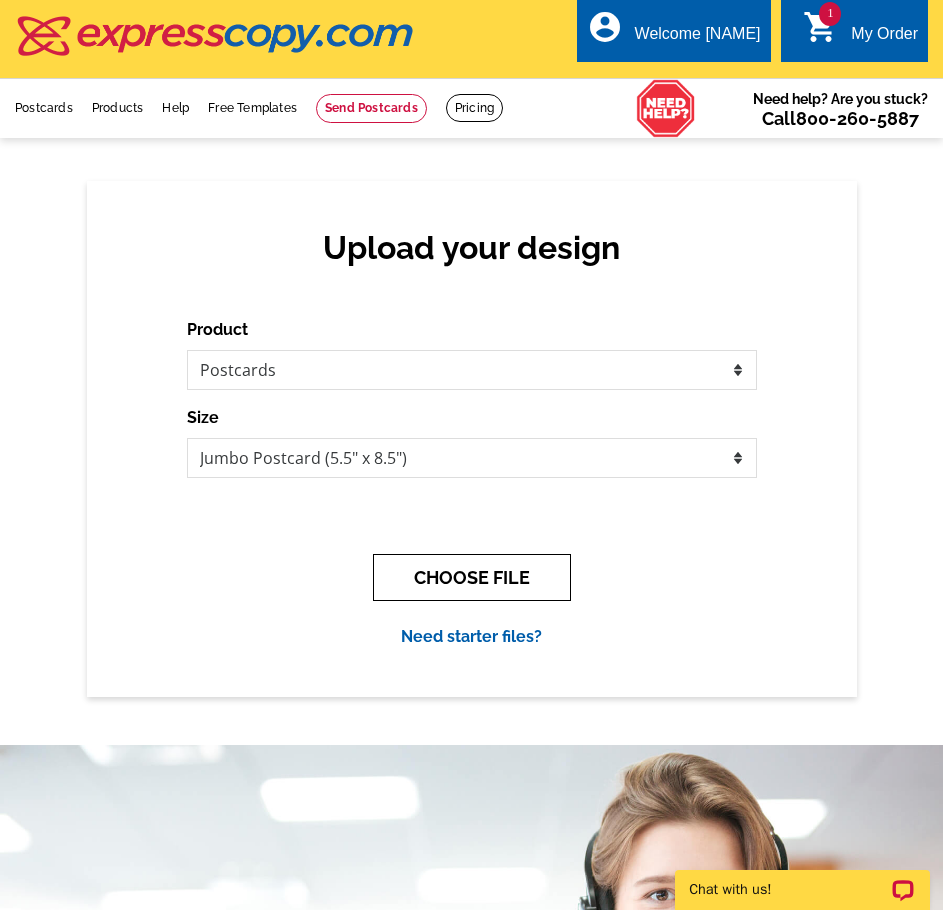 click on "CHOOSE FILE" at bounding box center [472, 577] 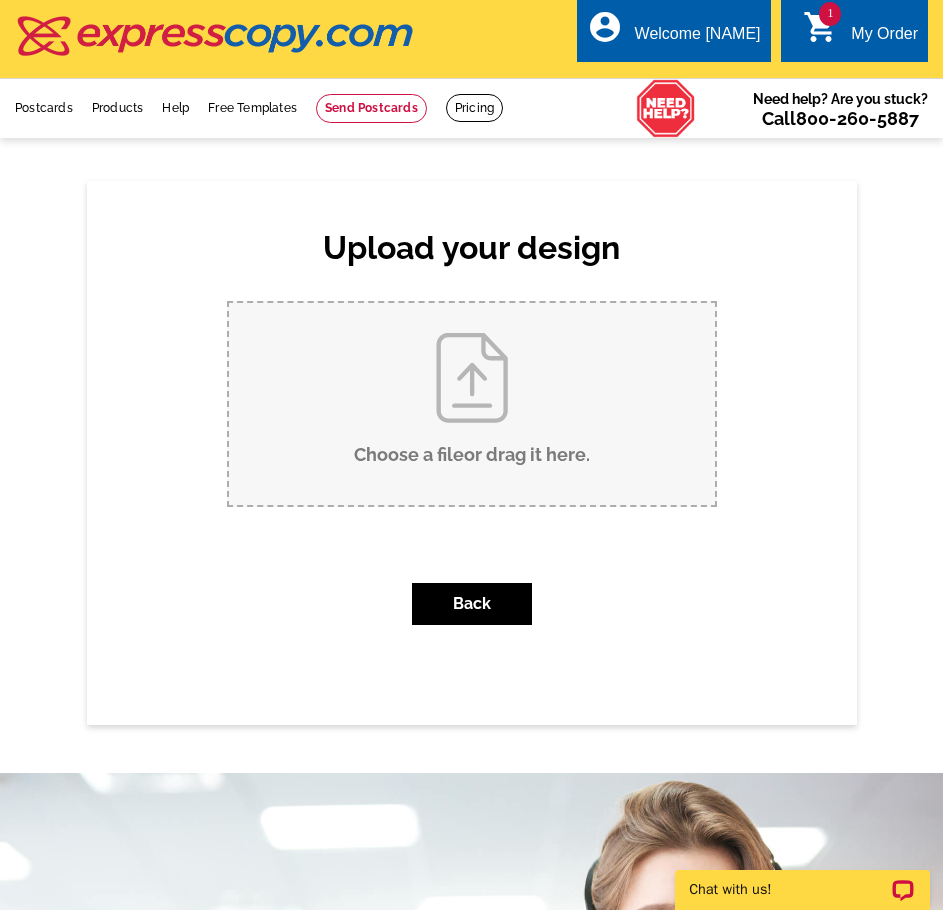 click on "Choose a file  or drag it here ." at bounding box center [472, 404] 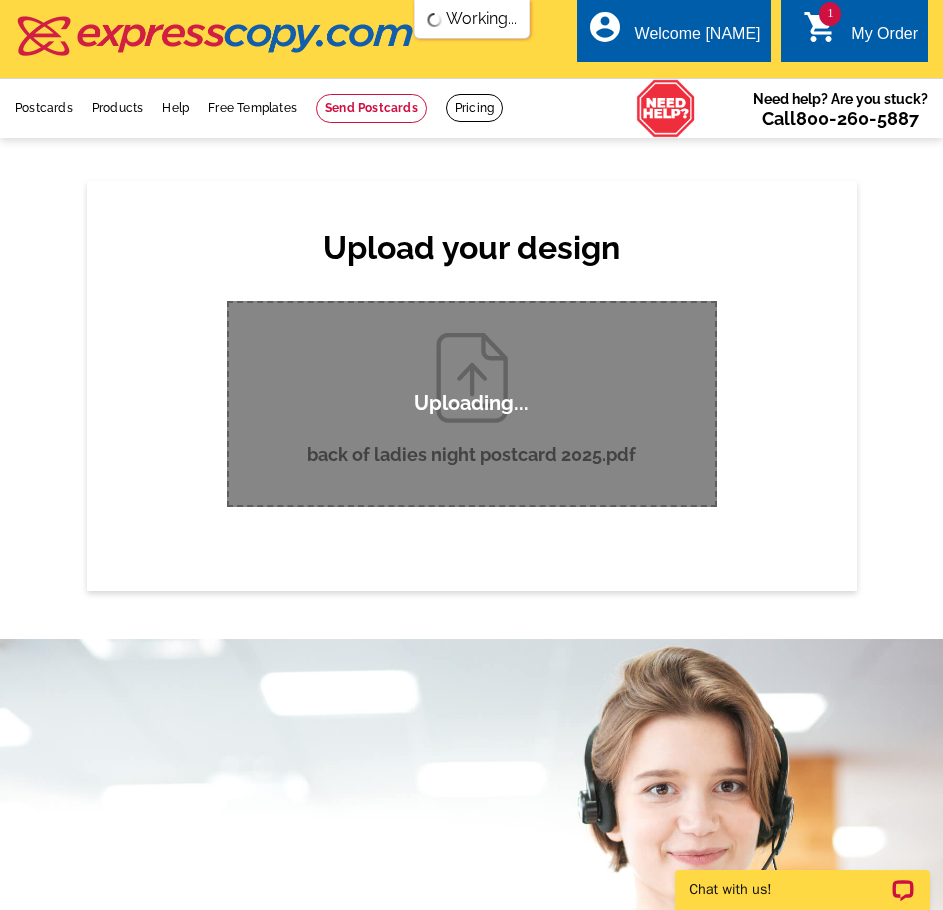 scroll, scrollTop: 0, scrollLeft: 0, axis: both 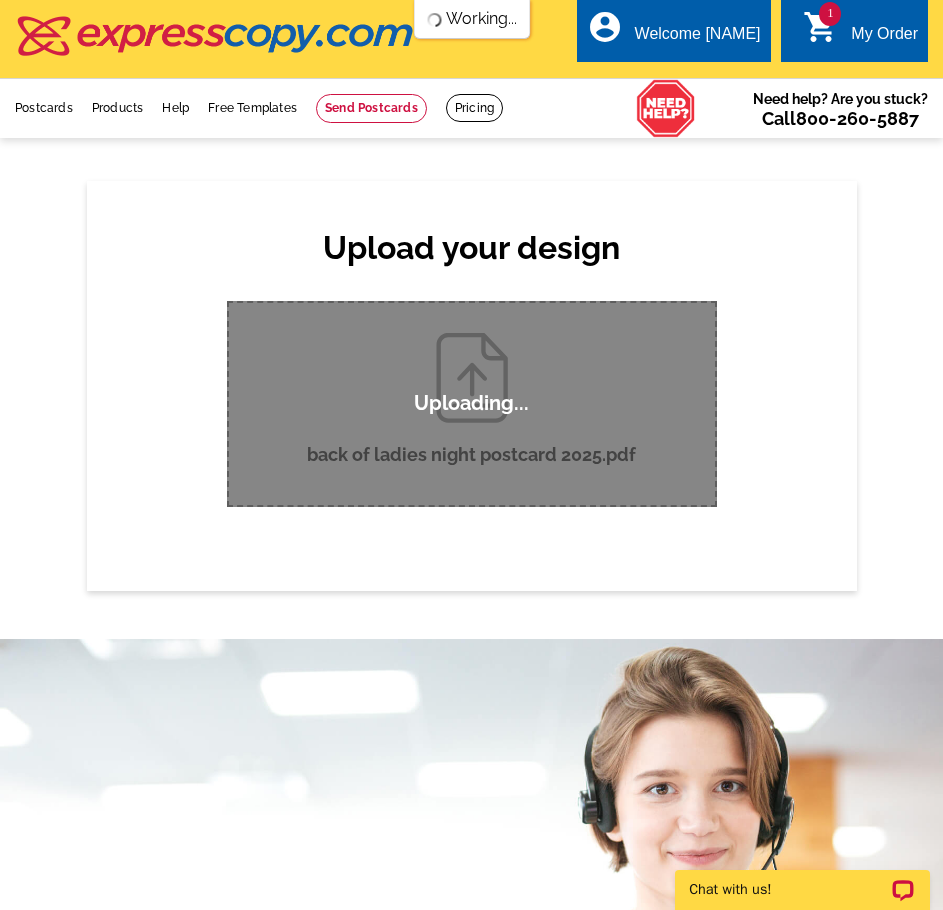 type 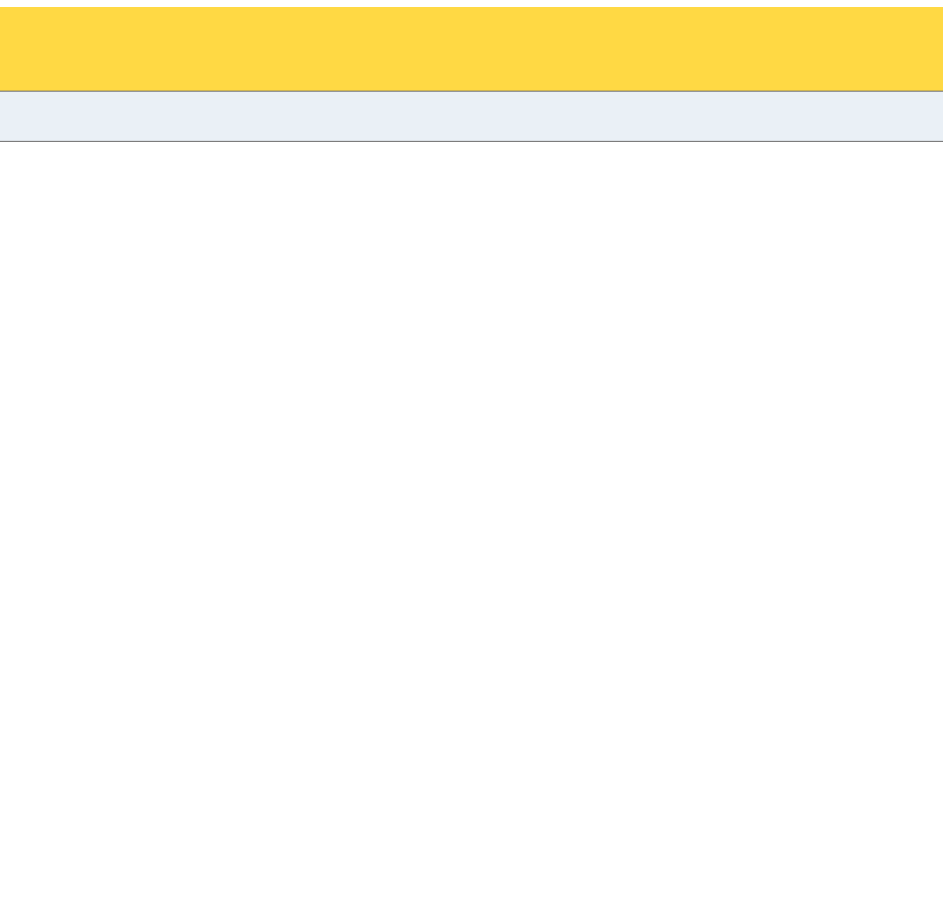 scroll, scrollTop: 0, scrollLeft: 0, axis: both 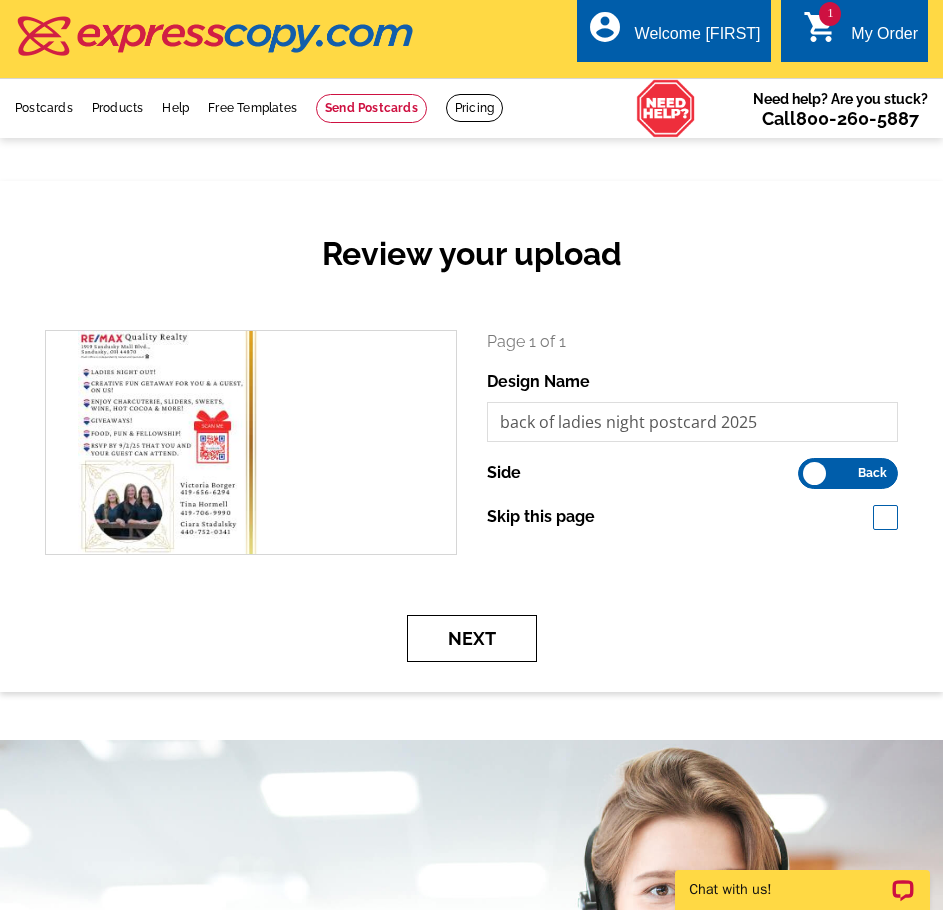click on "Next" at bounding box center (472, 638) 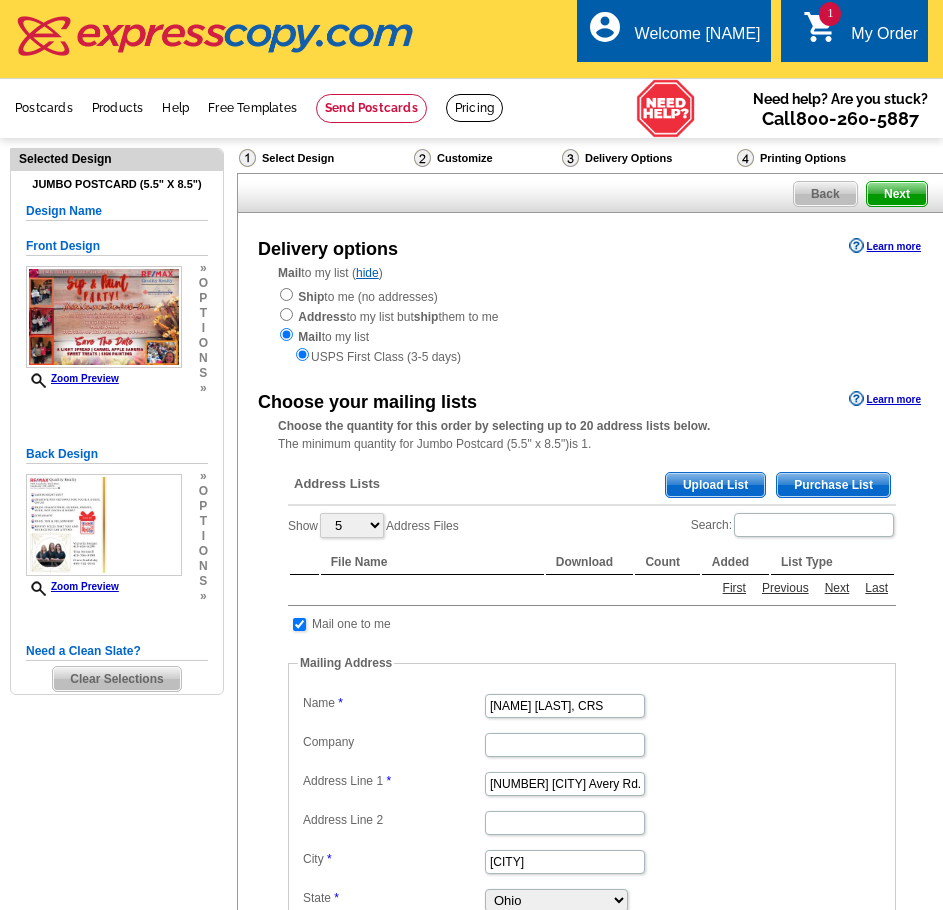 scroll, scrollTop: 0, scrollLeft: 0, axis: both 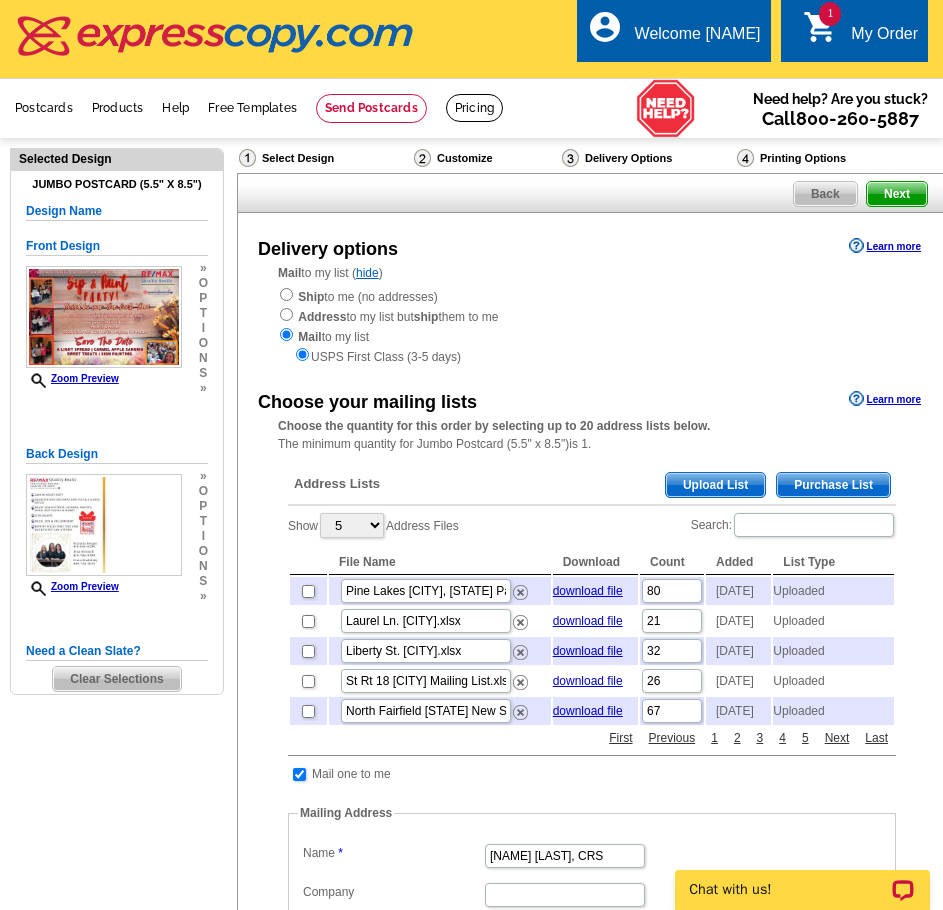 click on "Upload List" at bounding box center (715, 485) 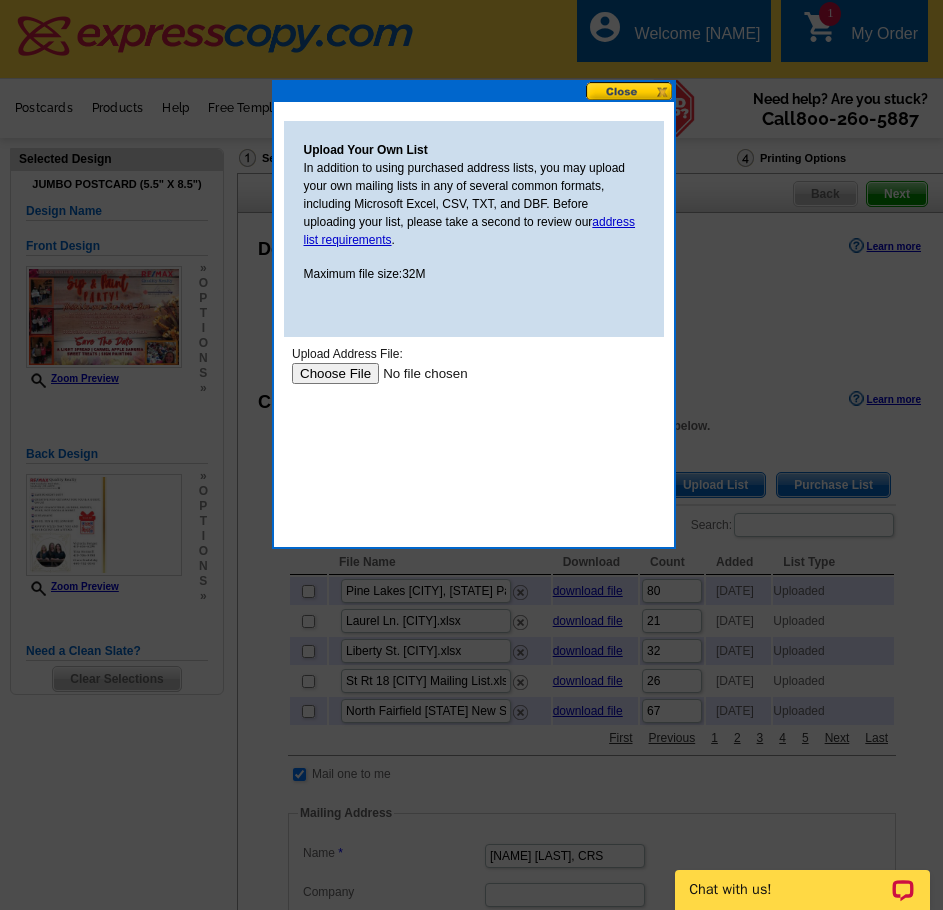 scroll, scrollTop: 0, scrollLeft: 0, axis: both 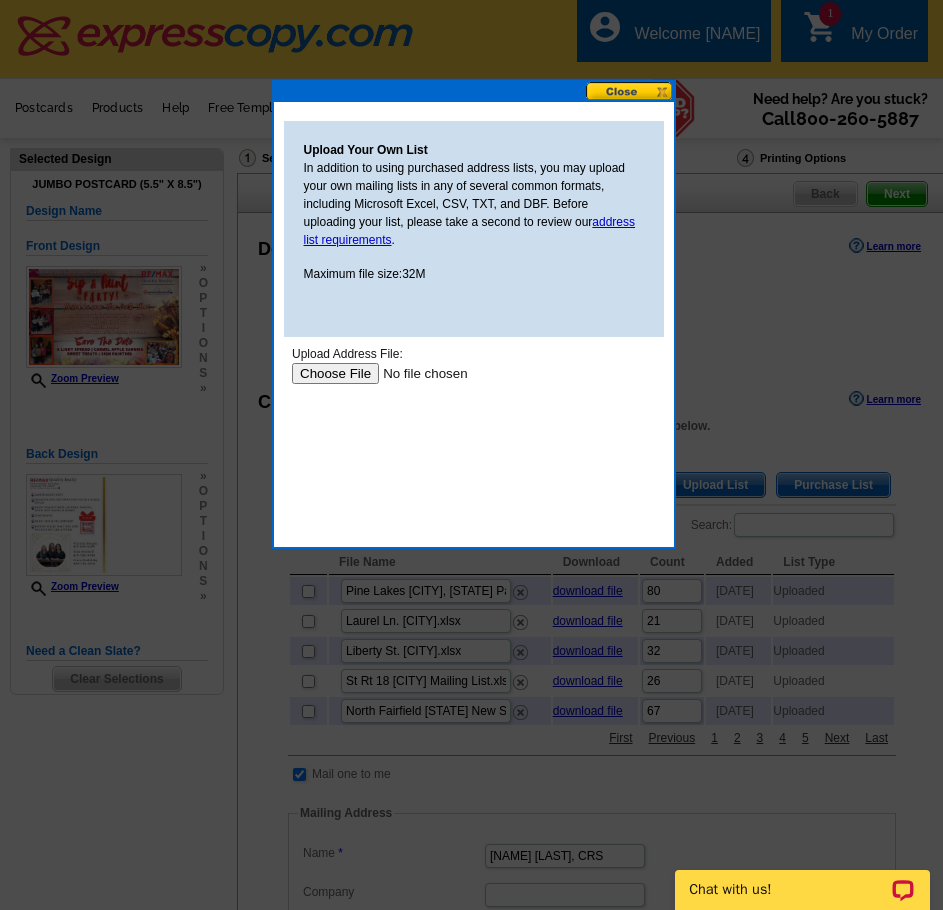 click at bounding box center (417, 373) 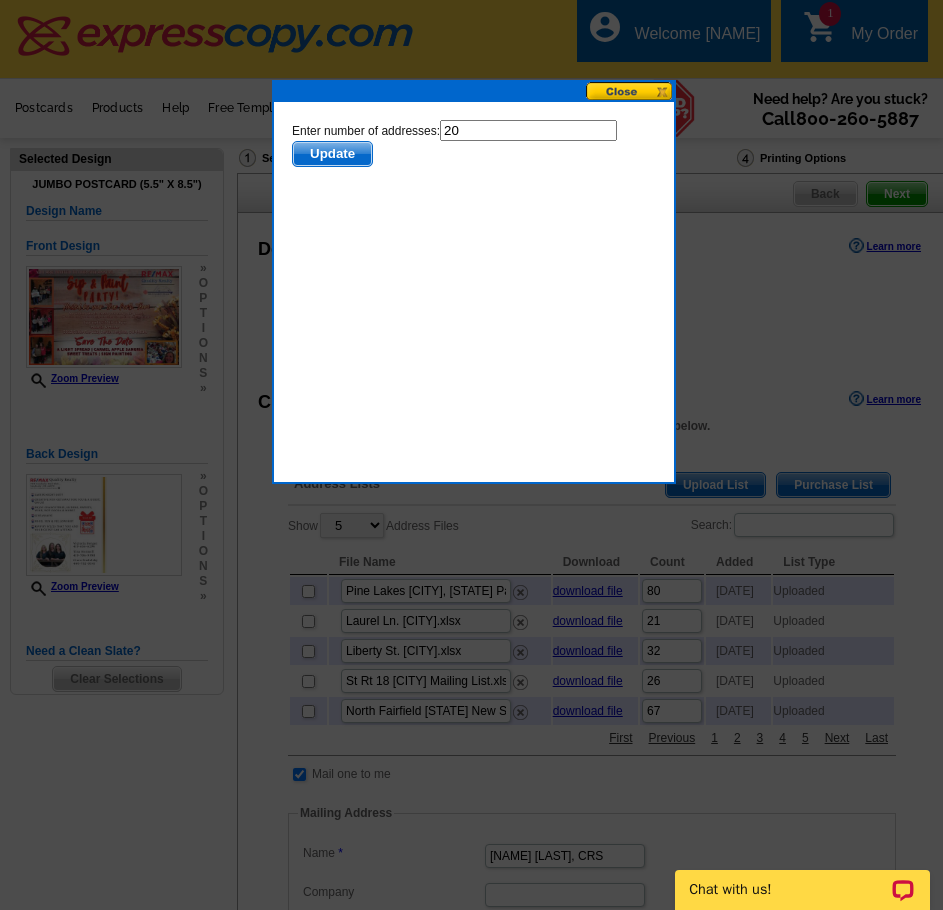 scroll, scrollTop: 0, scrollLeft: 0, axis: both 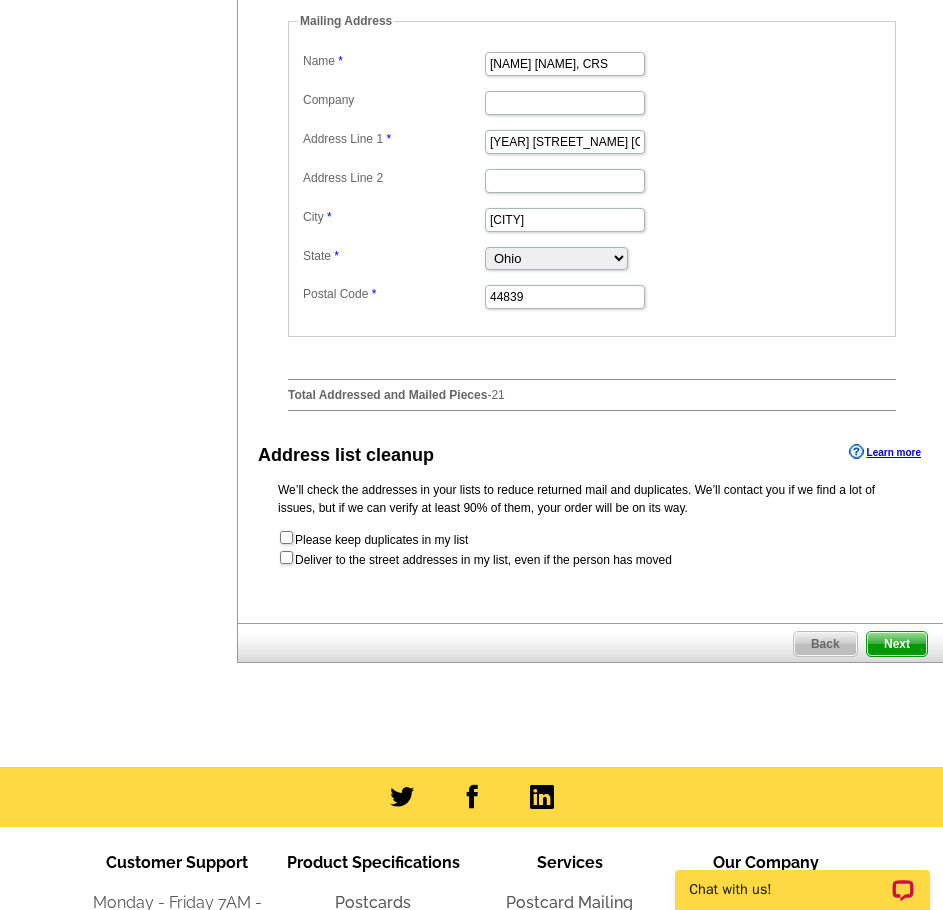 click on "Next" at bounding box center (897, 644) 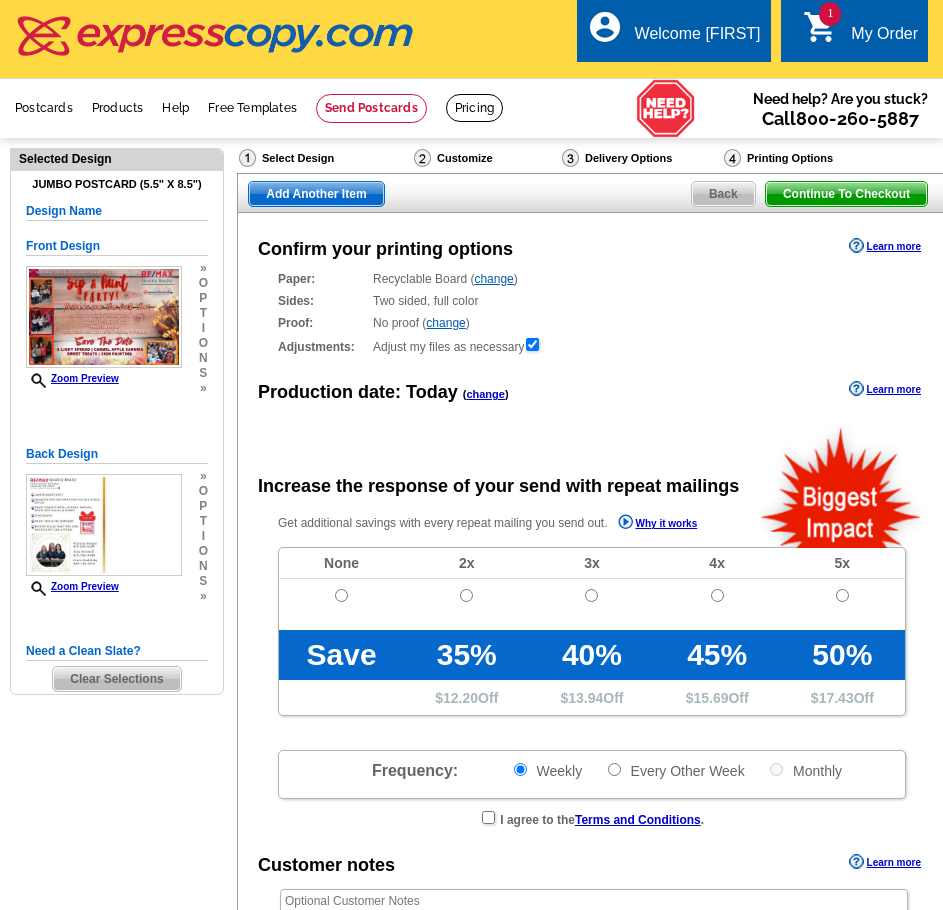 scroll, scrollTop: 0, scrollLeft: 0, axis: both 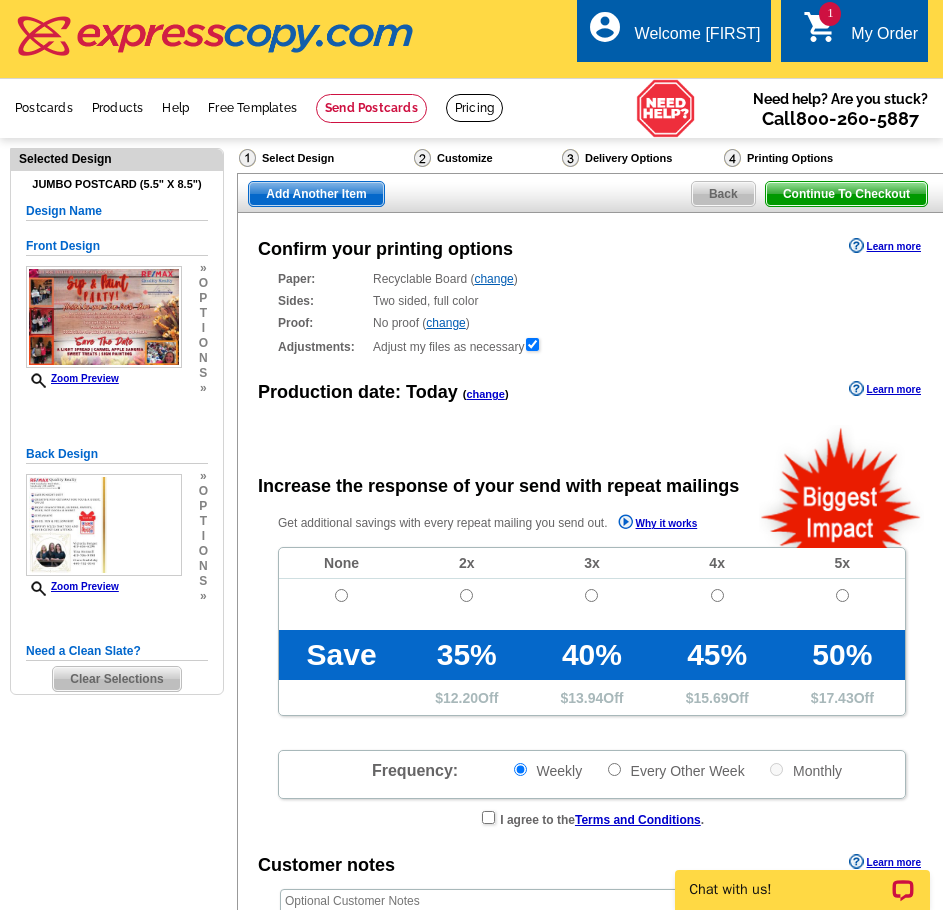 radio on "false" 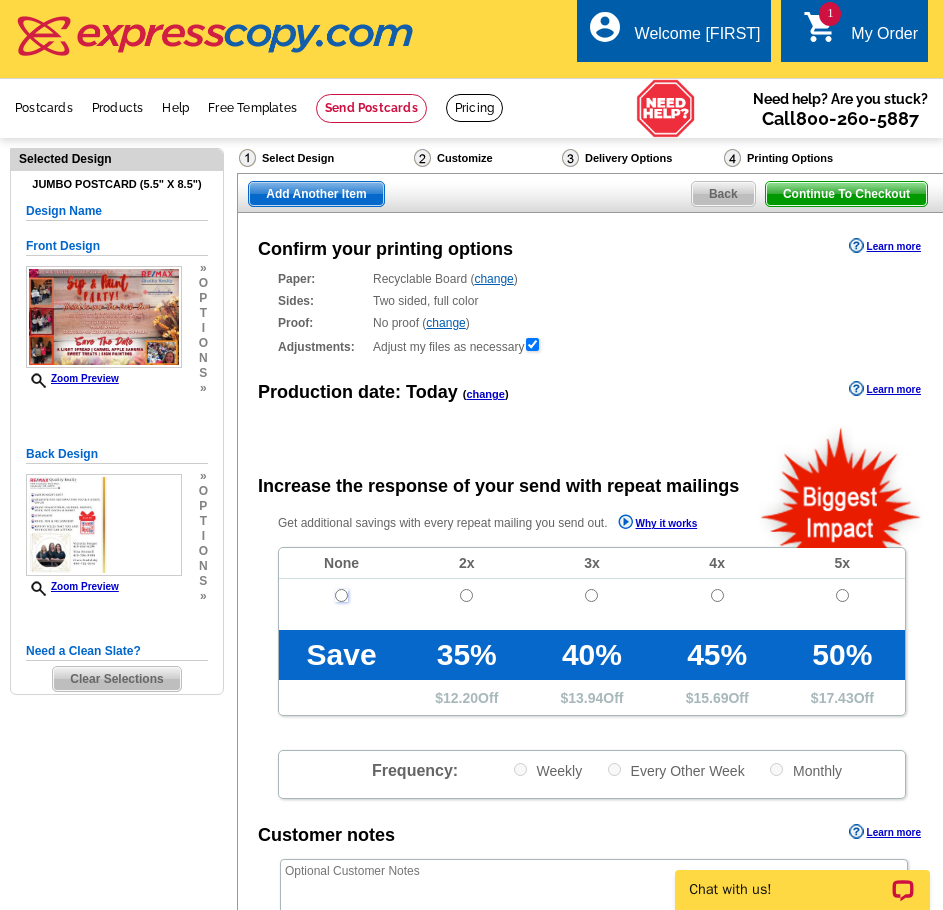 click at bounding box center (341, 595) 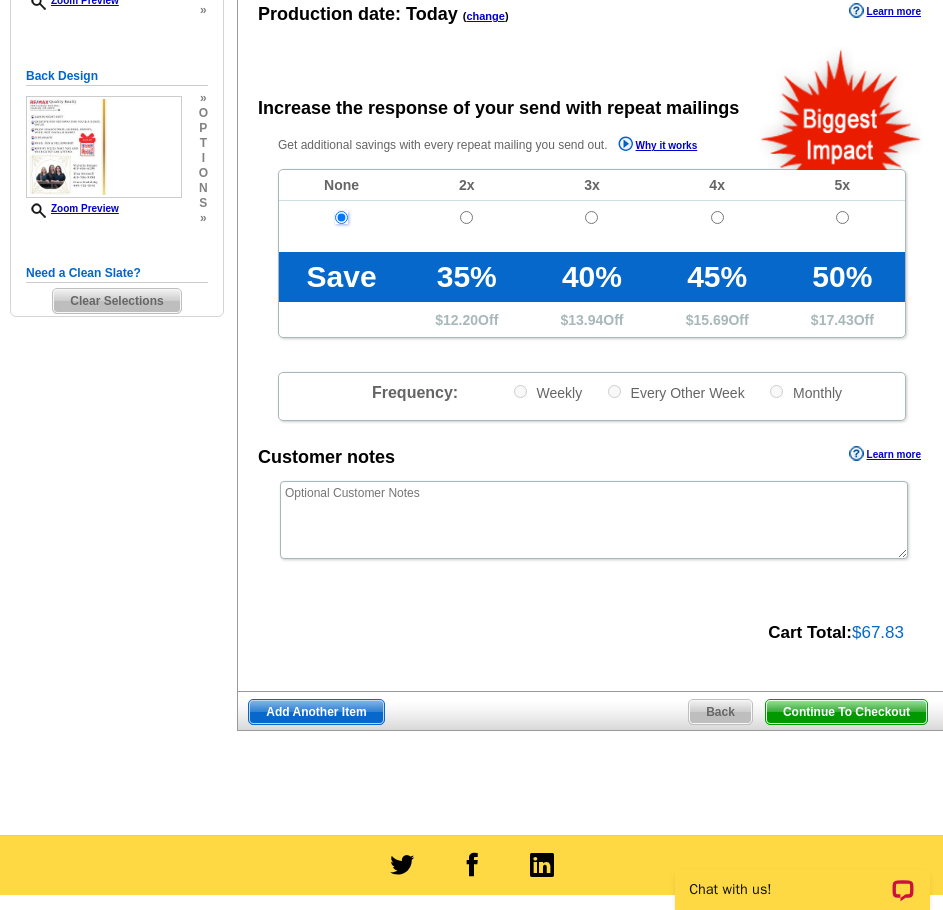 scroll, scrollTop: 400, scrollLeft: 0, axis: vertical 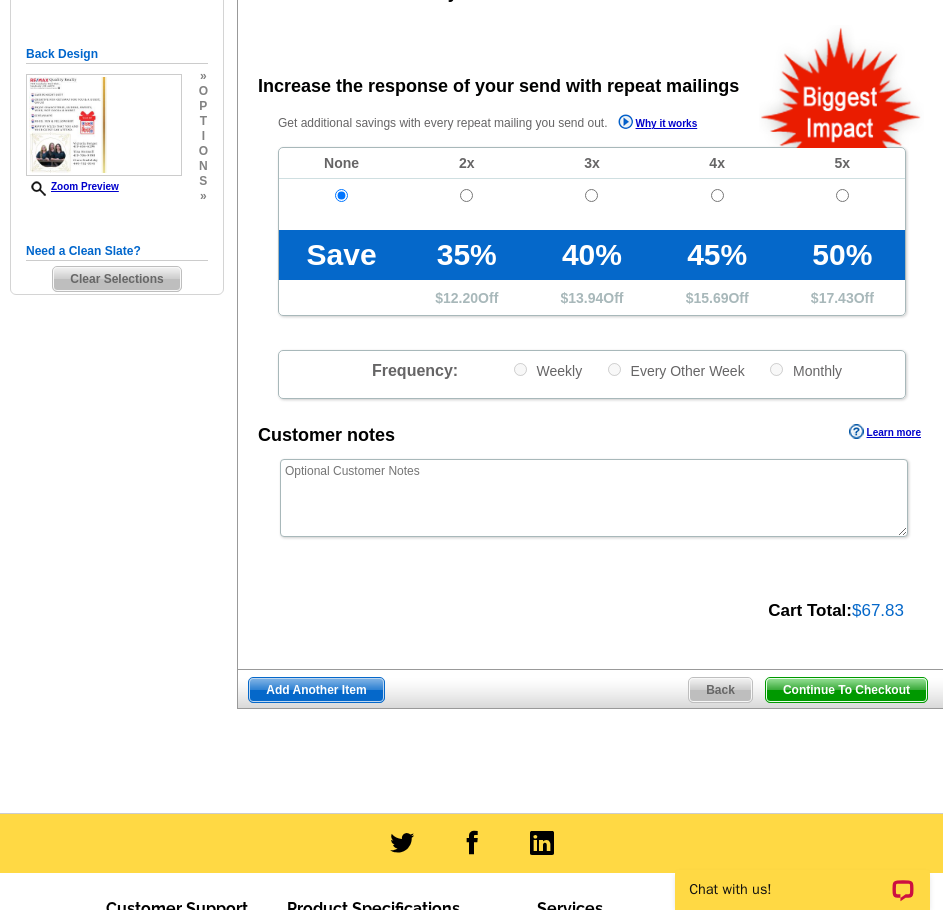 click on "Continue To Checkout" at bounding box center [846, 690] 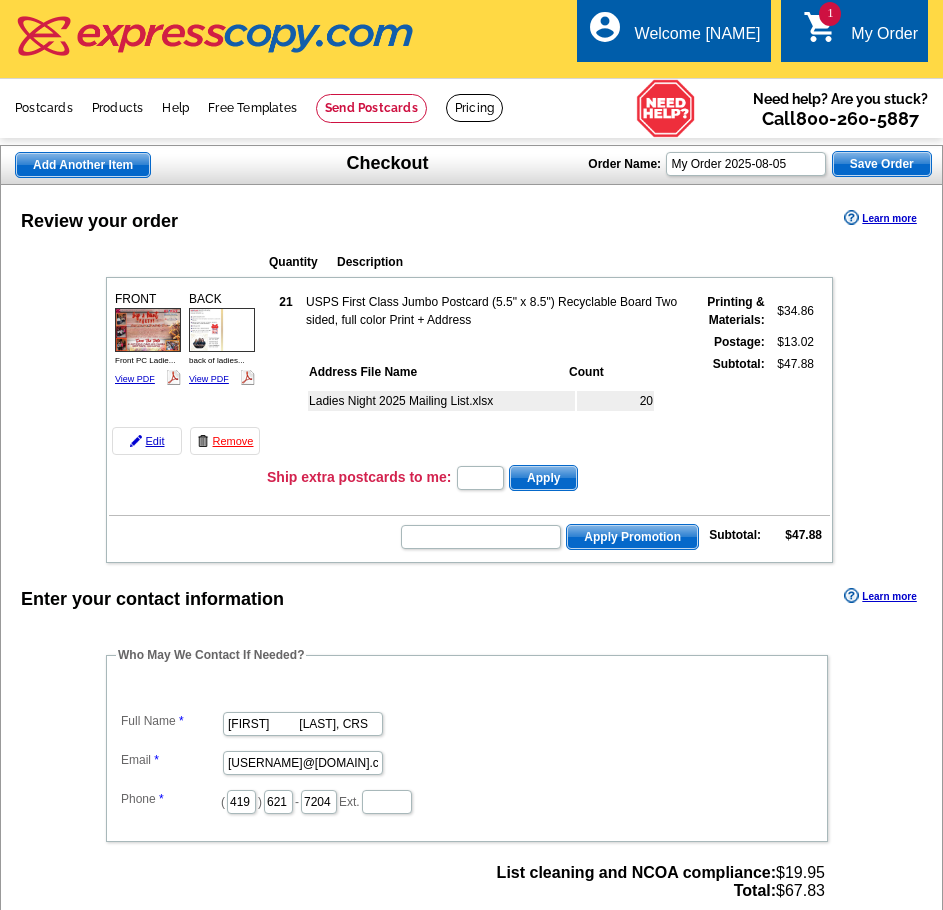 scroll, scrollTop: 0, scrollLeft: 0, axis: both 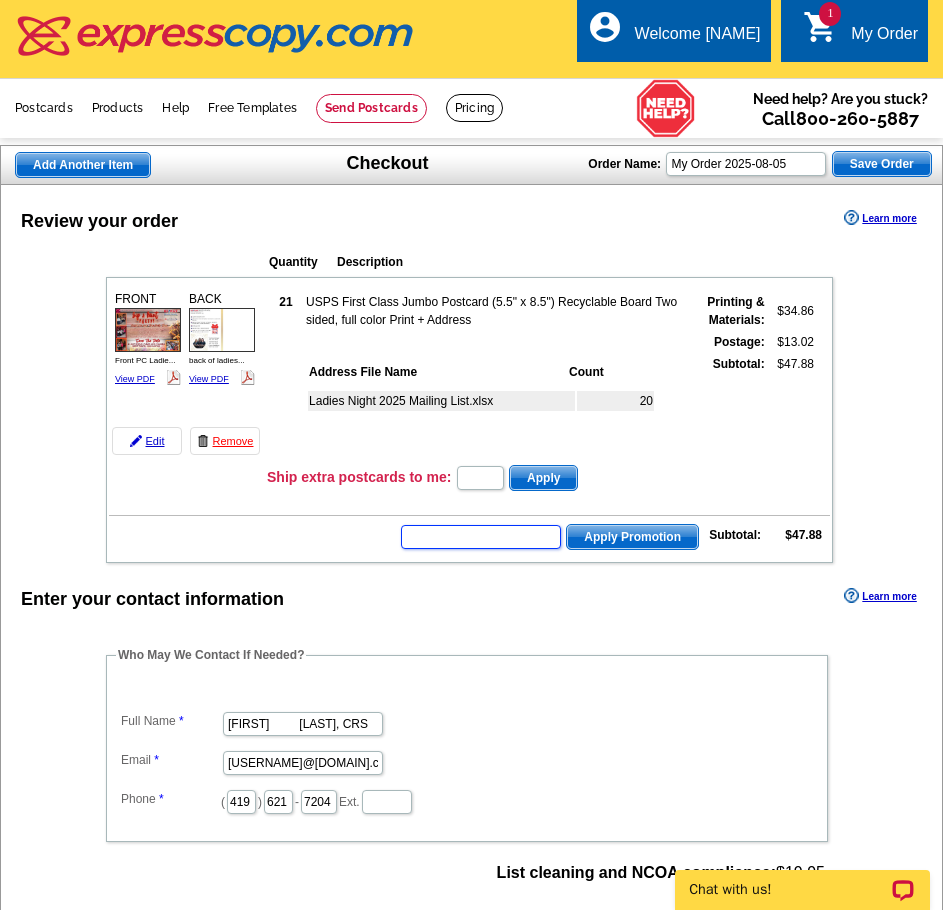 click at bounding box center (481, 537) 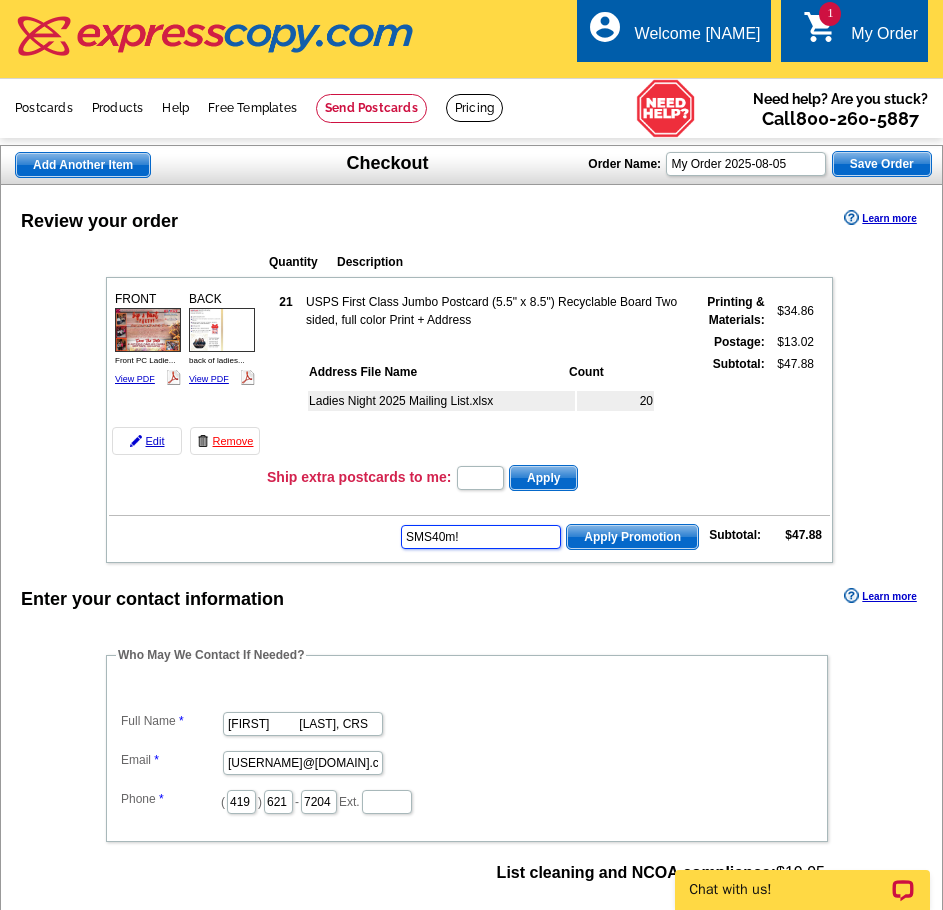 type on "SMS40m!" 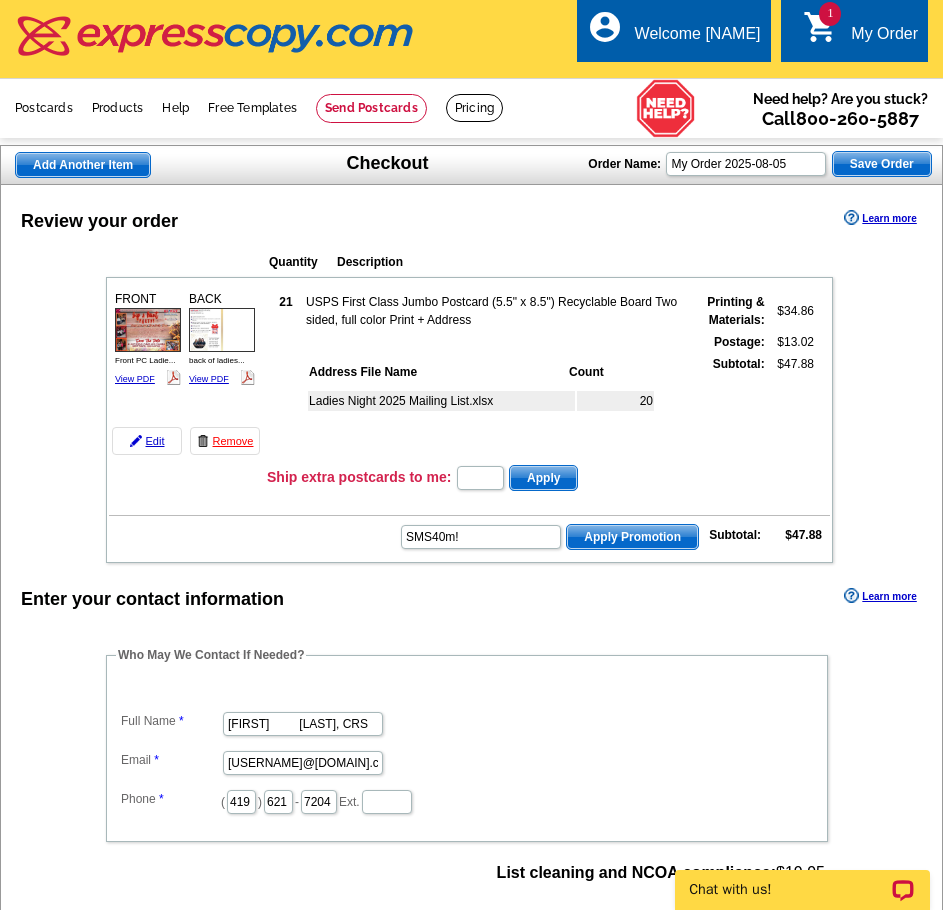 click on "Apply Promotion" at bounding box center [632, 537] 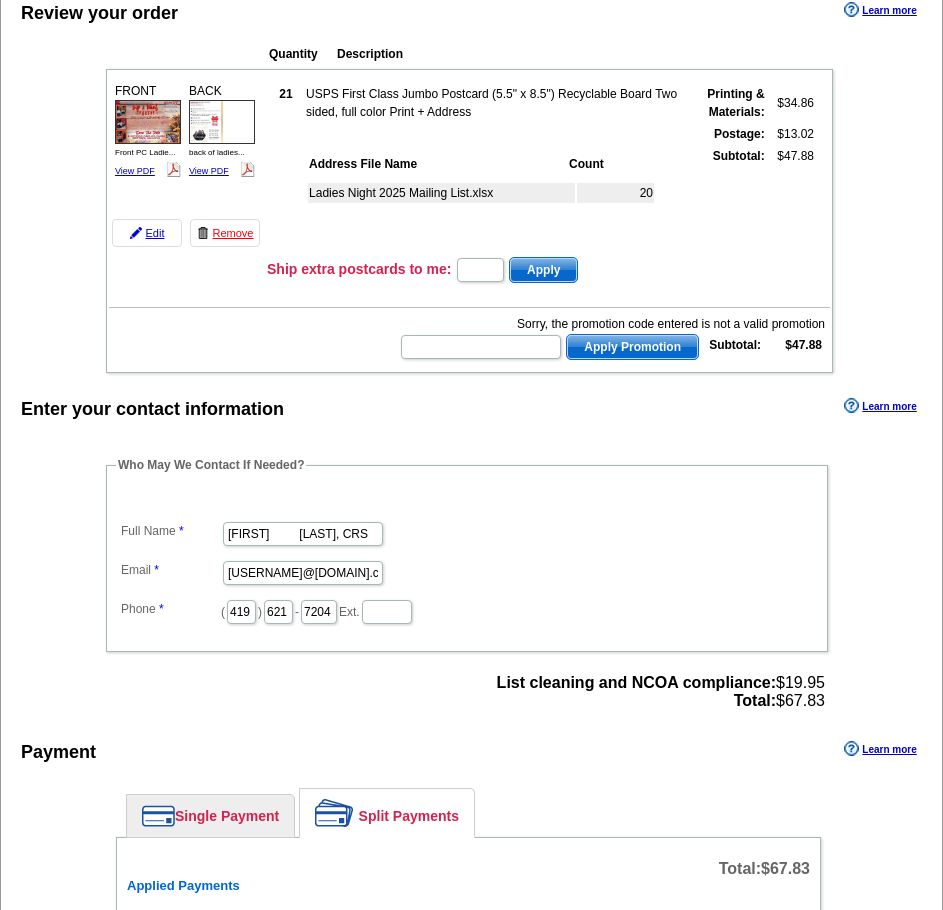 scroll, scrollTop: 300, scrollLeft: 0, axis: vertical 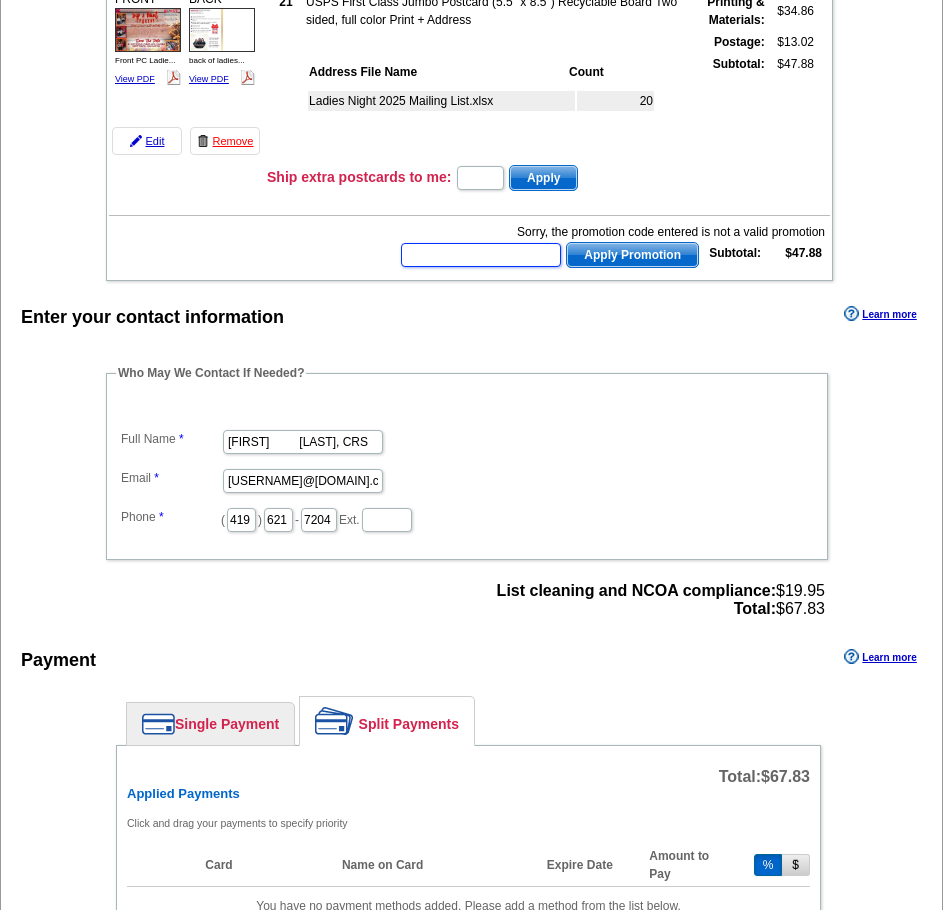 paste on "E30VALENTINES2021" 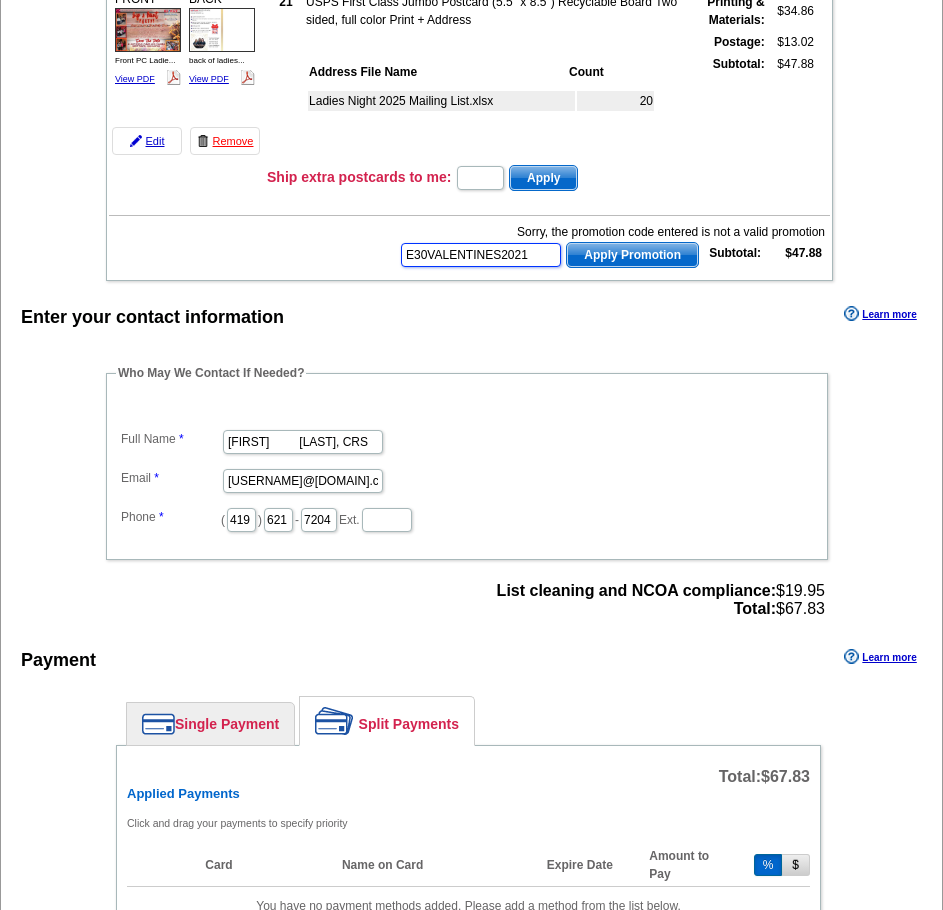type on "E30VALENTINES2021" 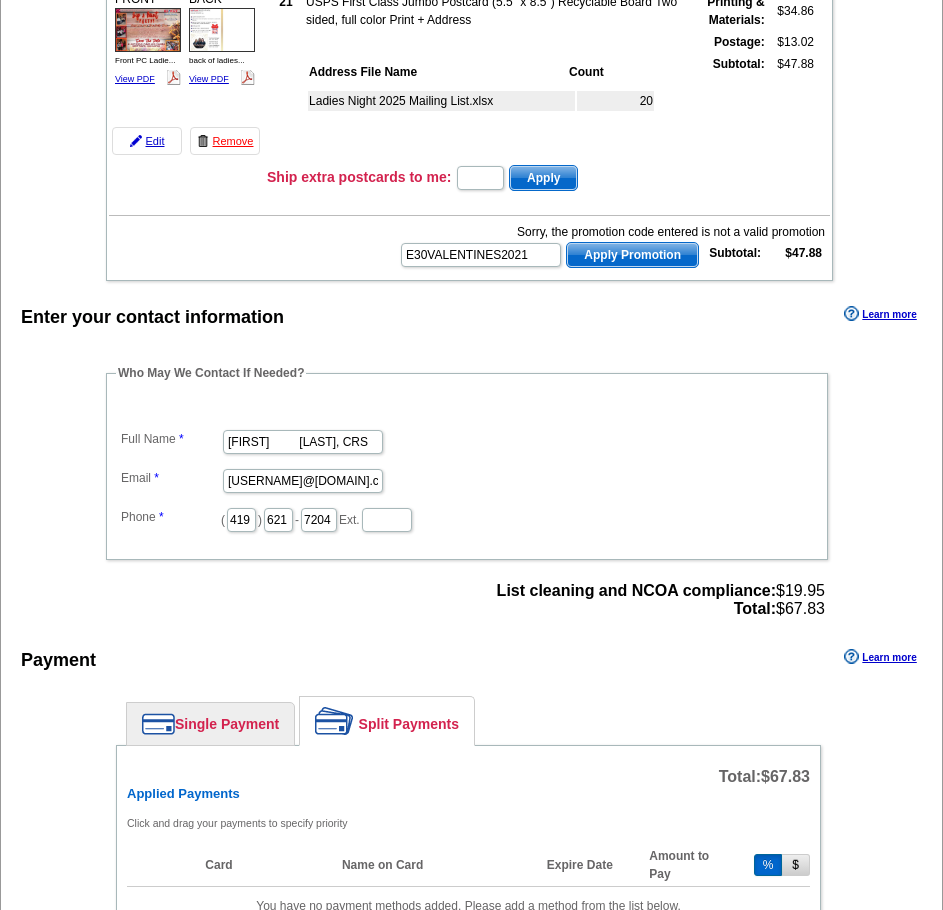click on "Apply Promotion" at bounding box center (632, 255) 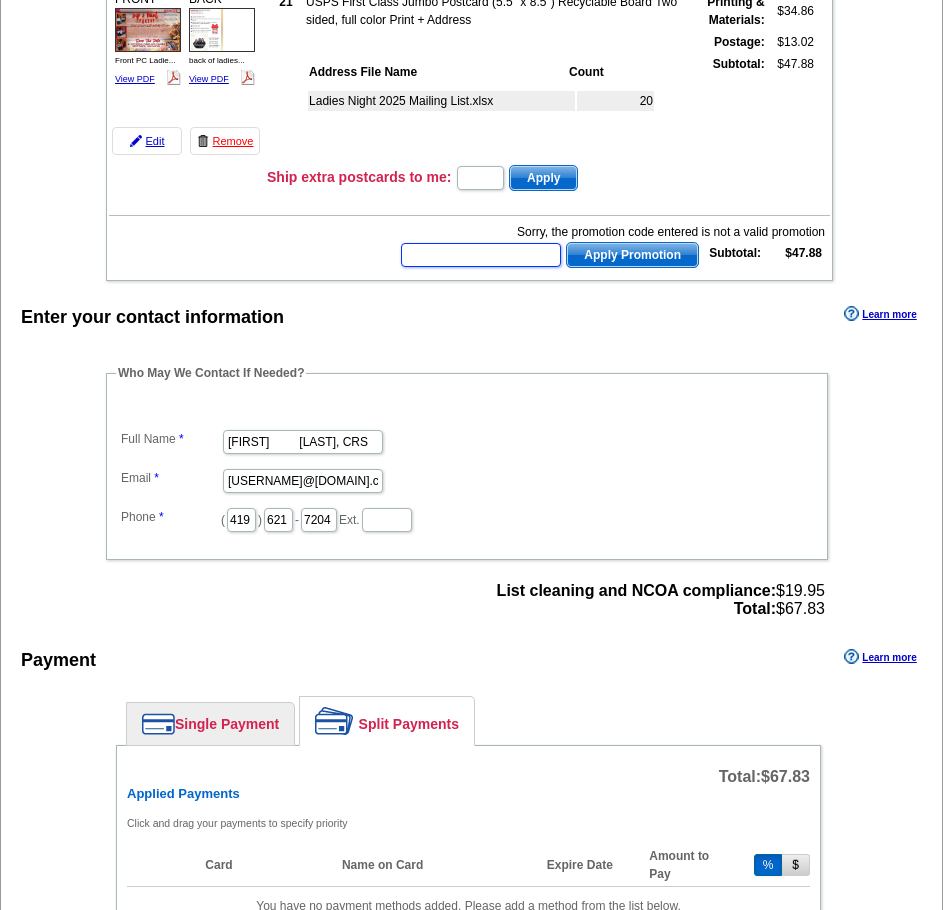 paste on "WEB2654" 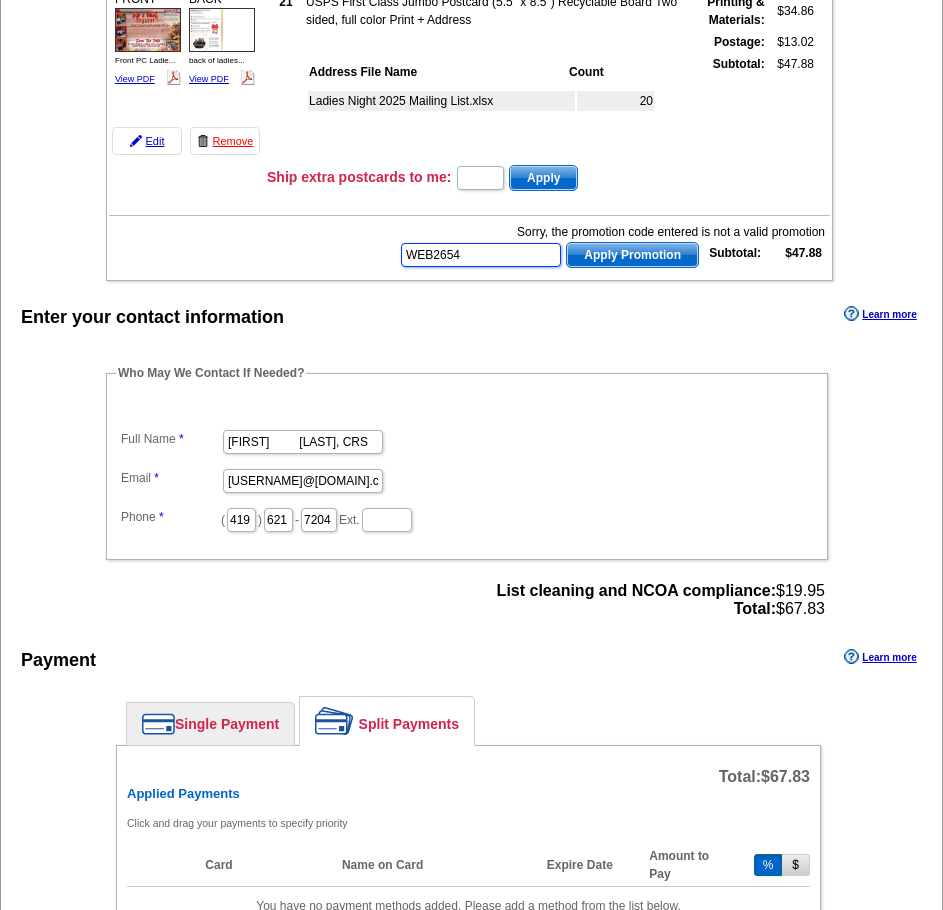 type on "WEB2654" 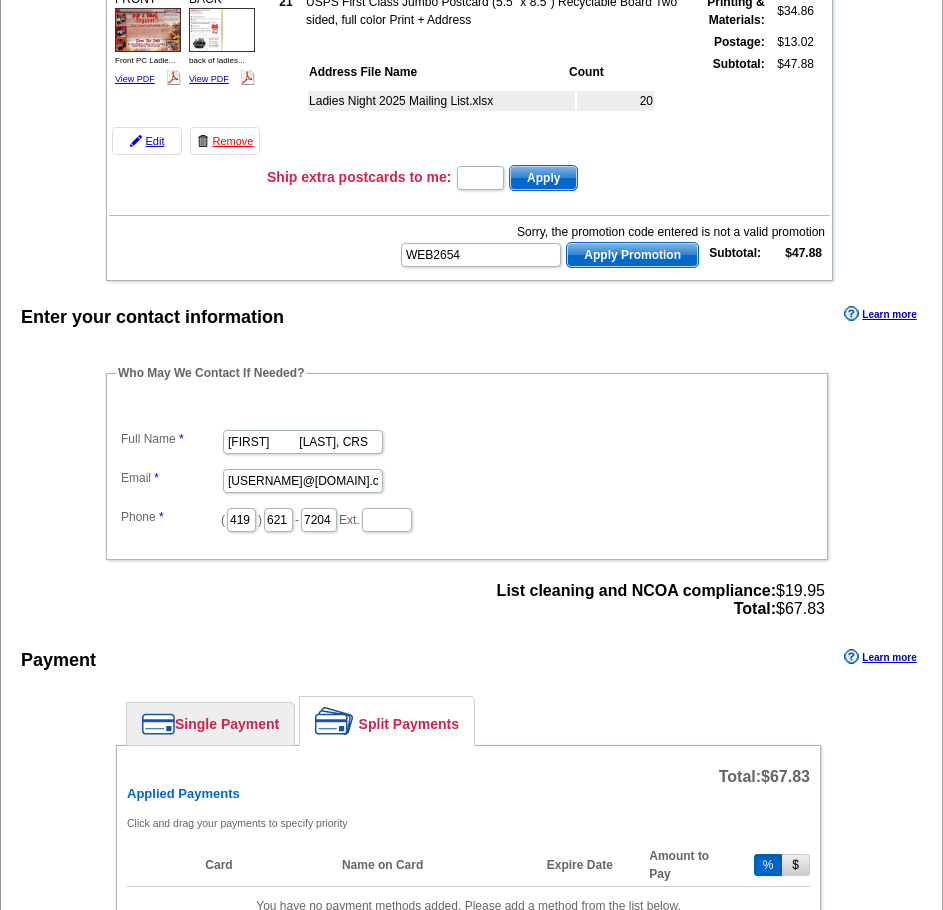 click on "Apply Promotion" at bounding box center [632, 255] 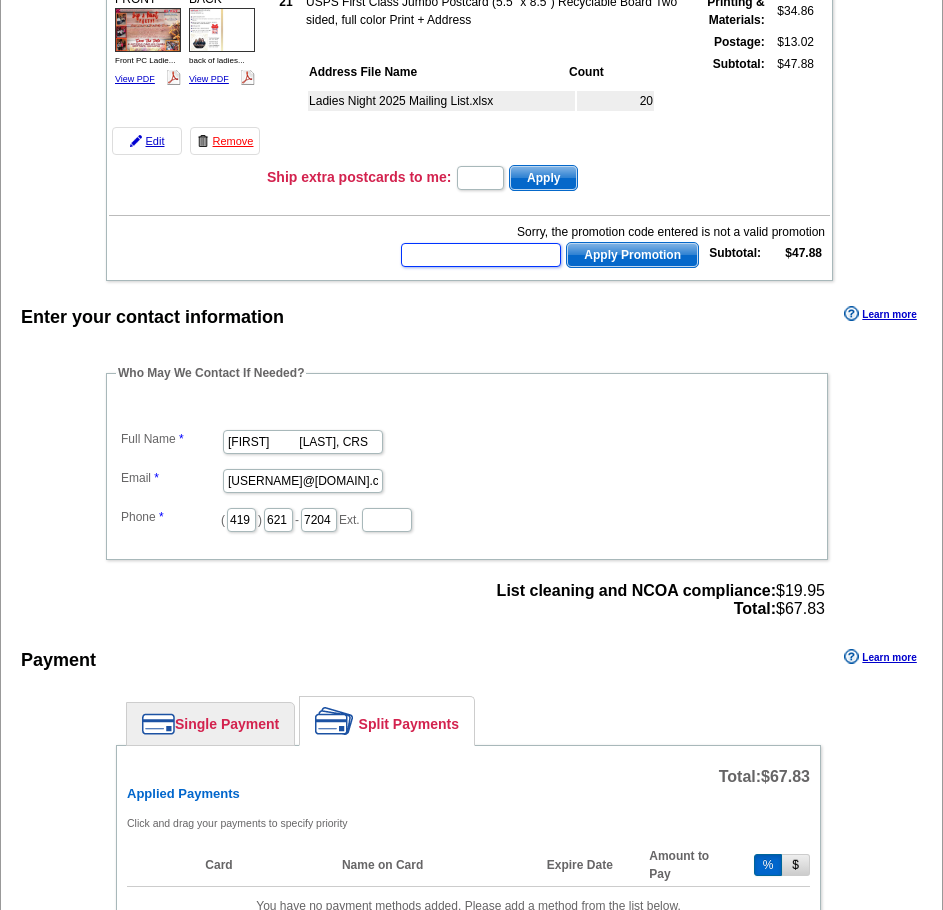 click at bounding box center (481, 255) 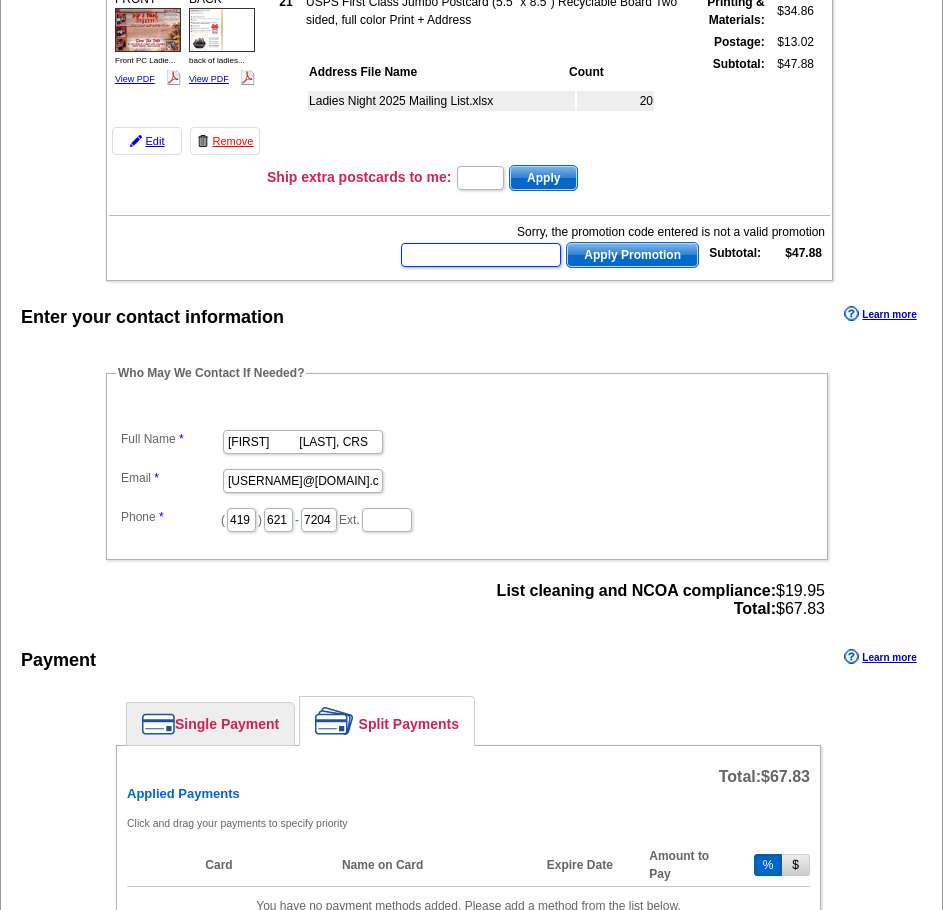 paste on "HURRY40" 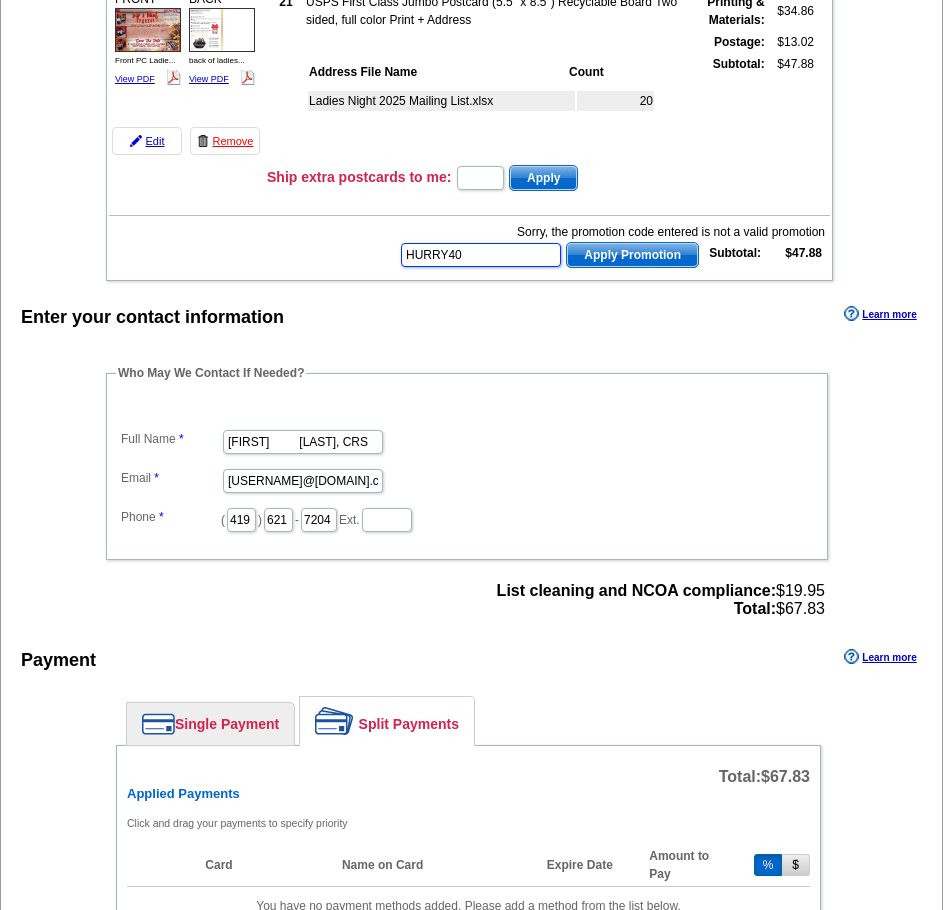 type on "HURRY40" 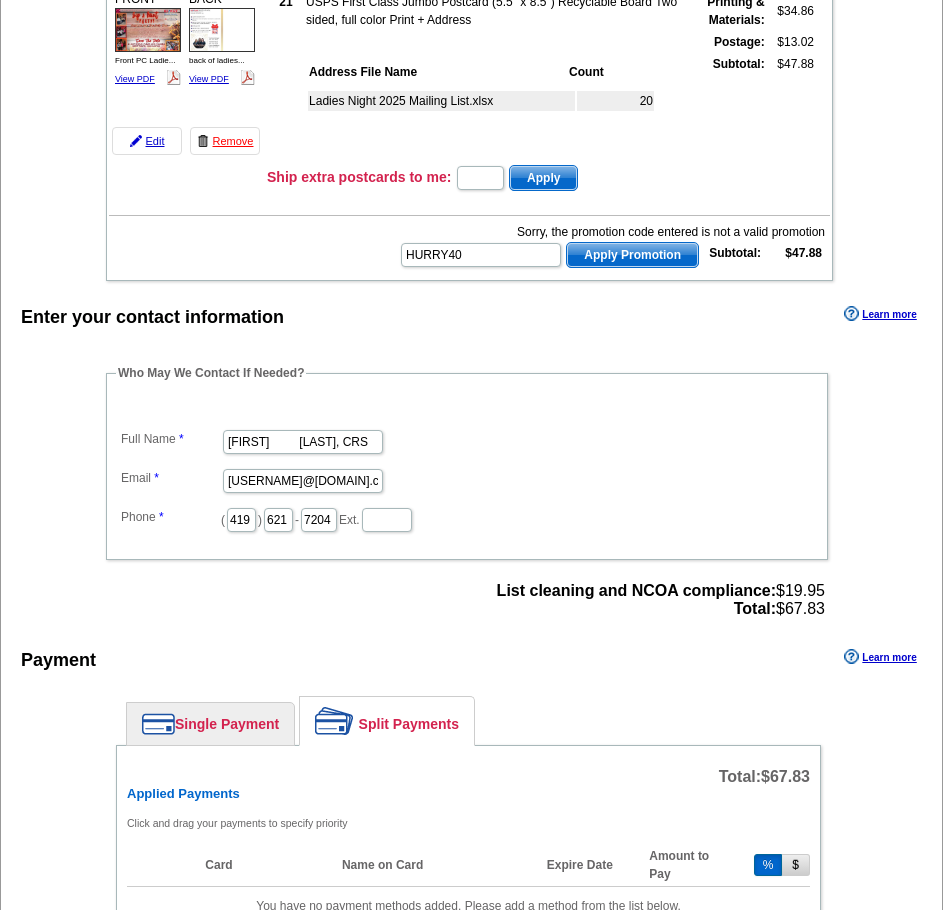 click on "Apply Promotion" at bounding box center (632, 255) 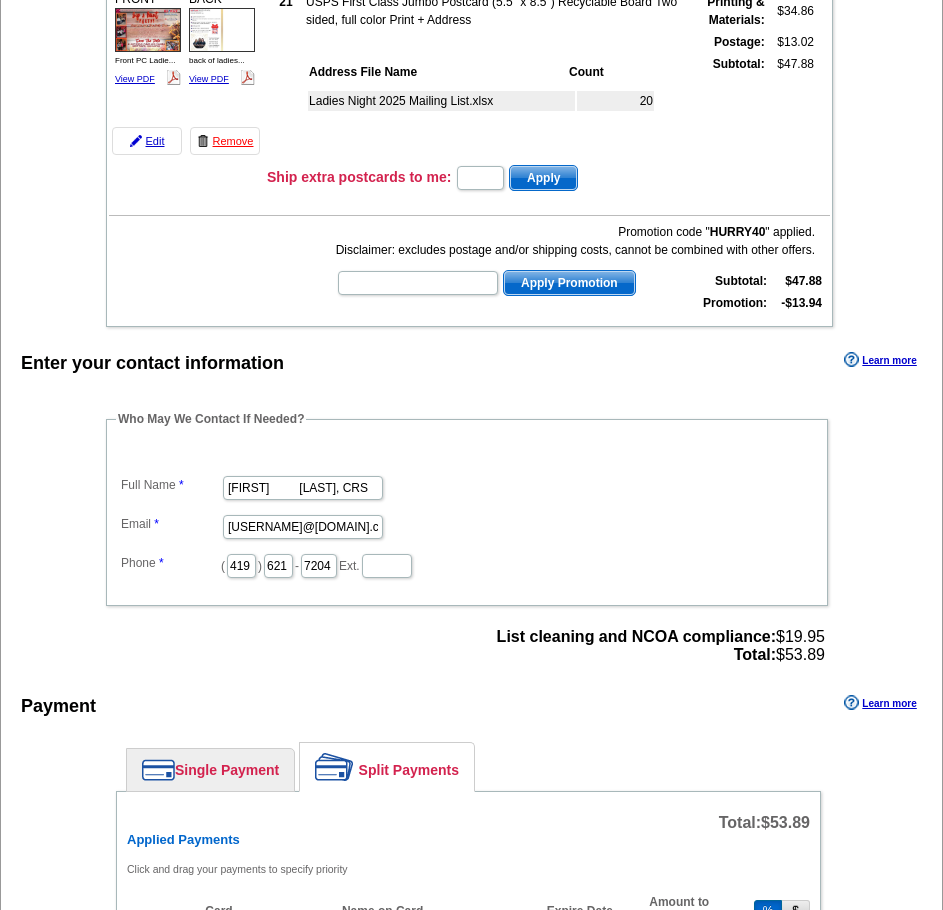 click on "Enter your contact information
Learn more" at bounding box center (471, 362) 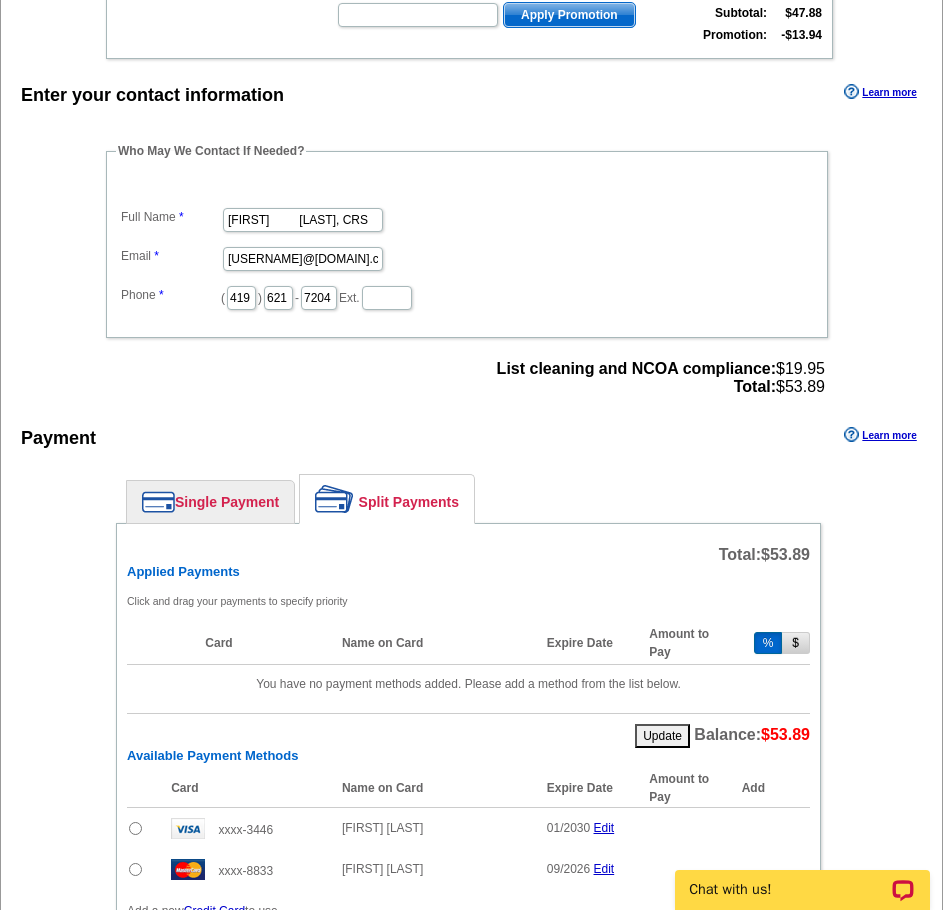 scroll, scrollTop: 700, scrollLeft: 0, axis: vertical 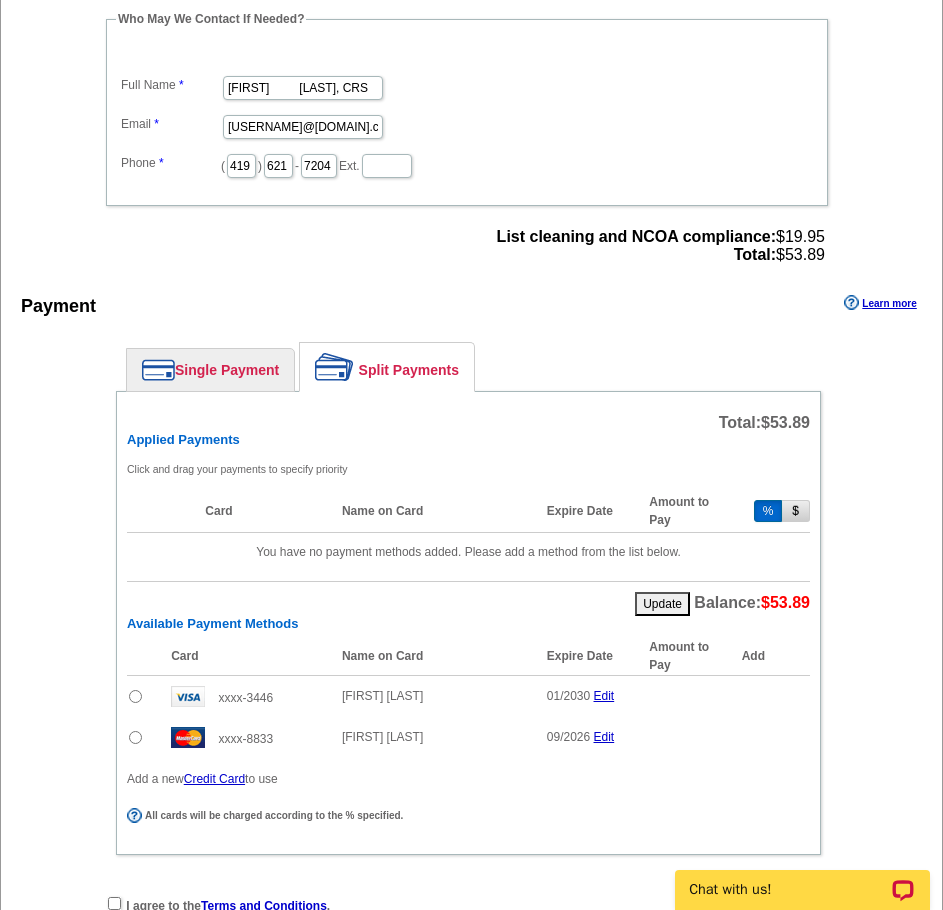 click at bounding box center [135, 696] 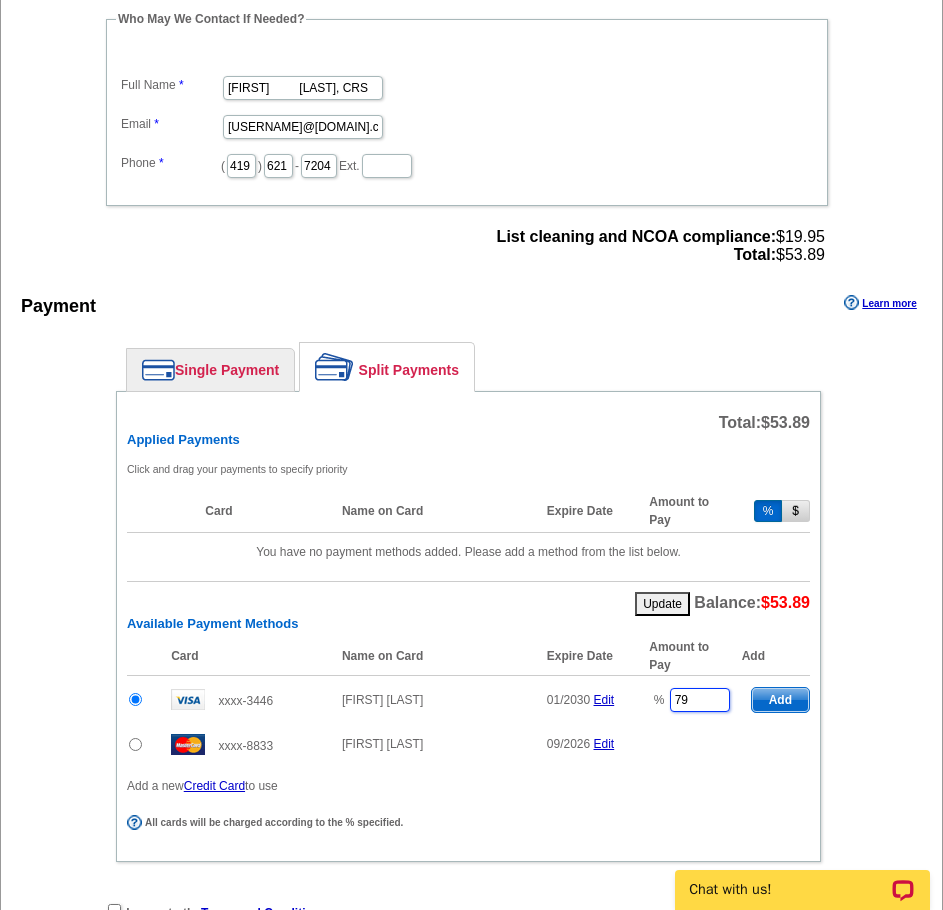 drag, startPoint x: 699, startPoint y: 699, endPoint x: 651, endPoint y: 693, distance: 48.373547 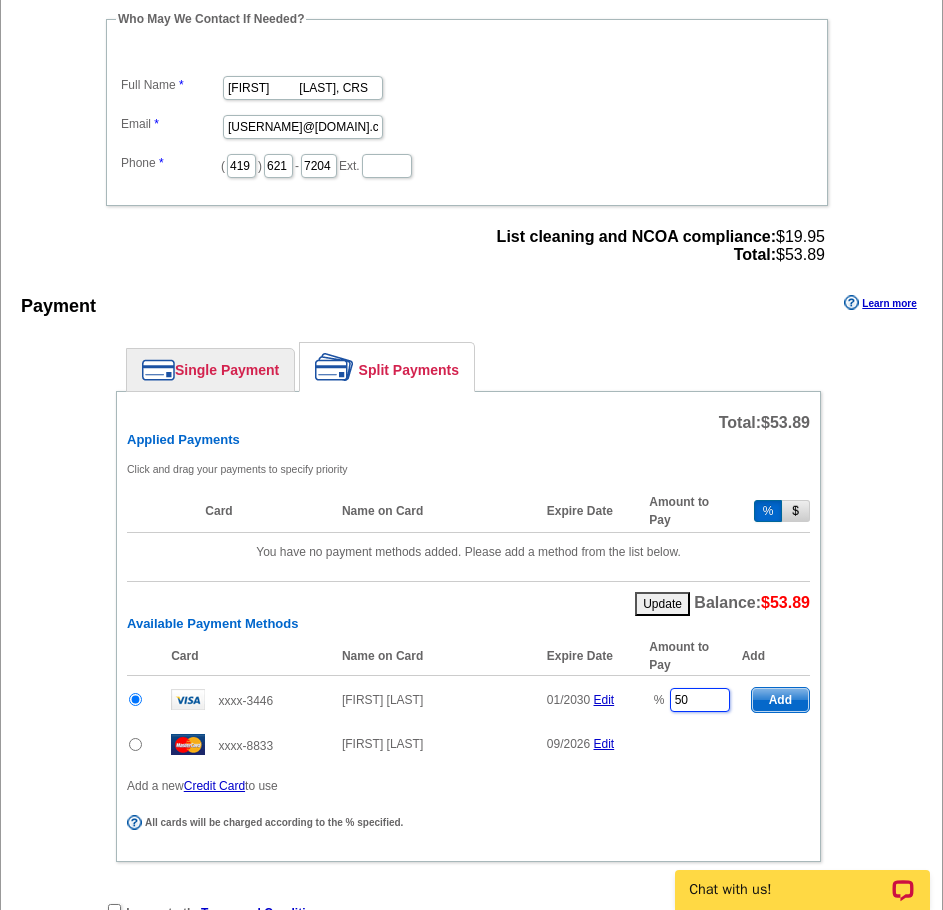 type on "50" 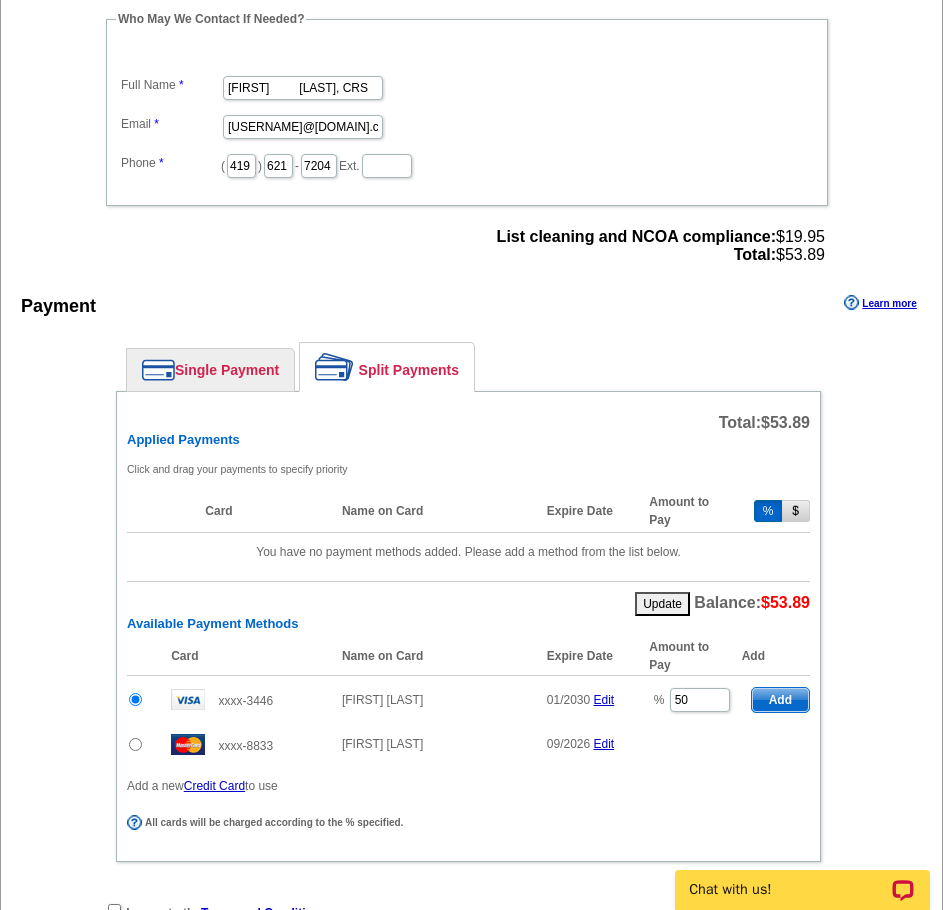 click at bounding box center [135, 744] 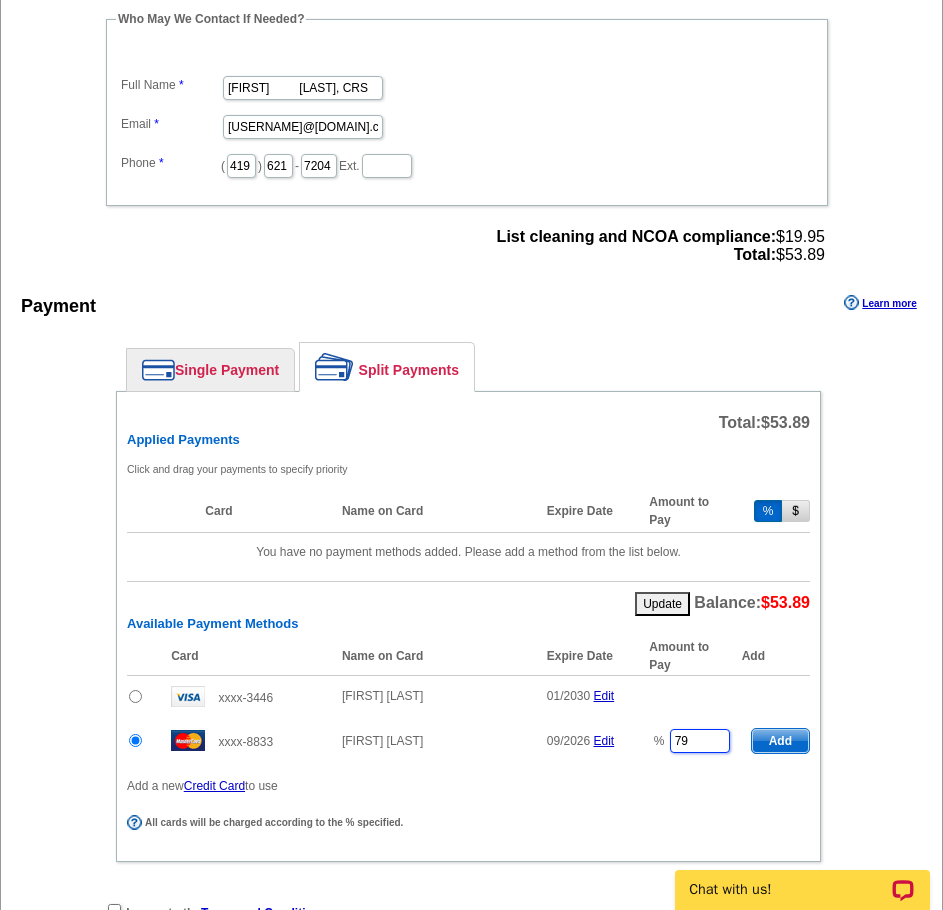 drag, startPoint x: 710, startPoint y: 740, endPoint x: 668, endPoint y: 734, distance: 42.426407 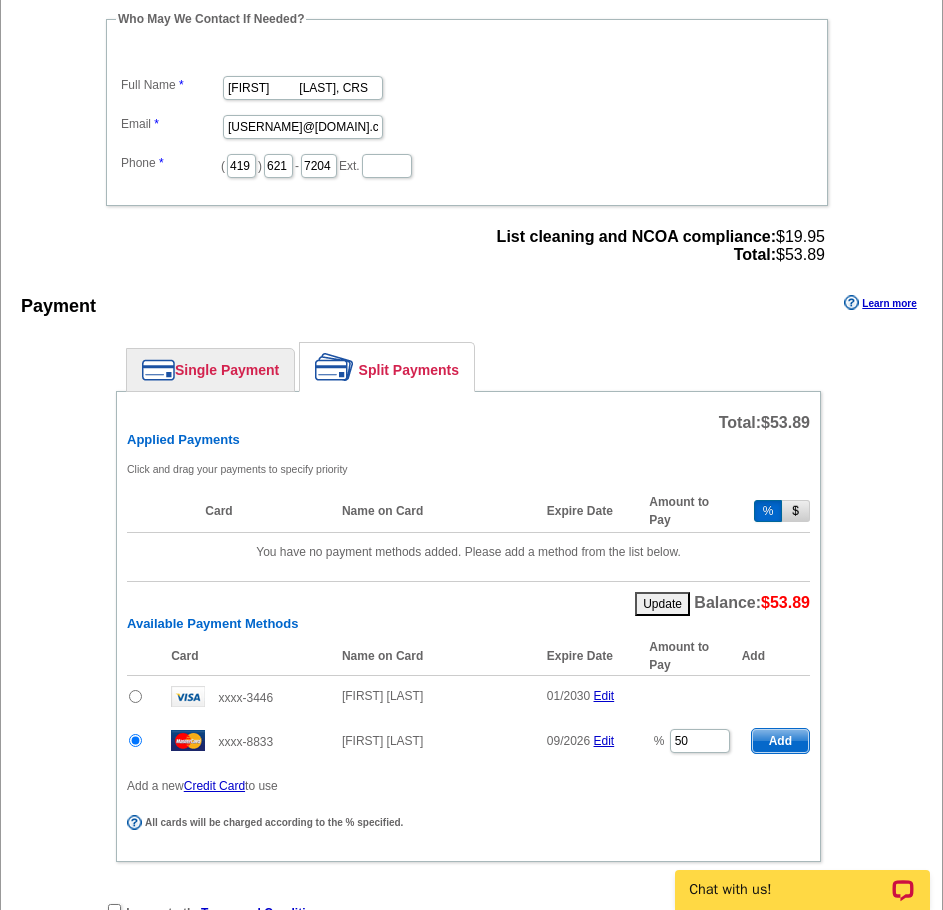 click on "Add" at bounding box center [780, 741] 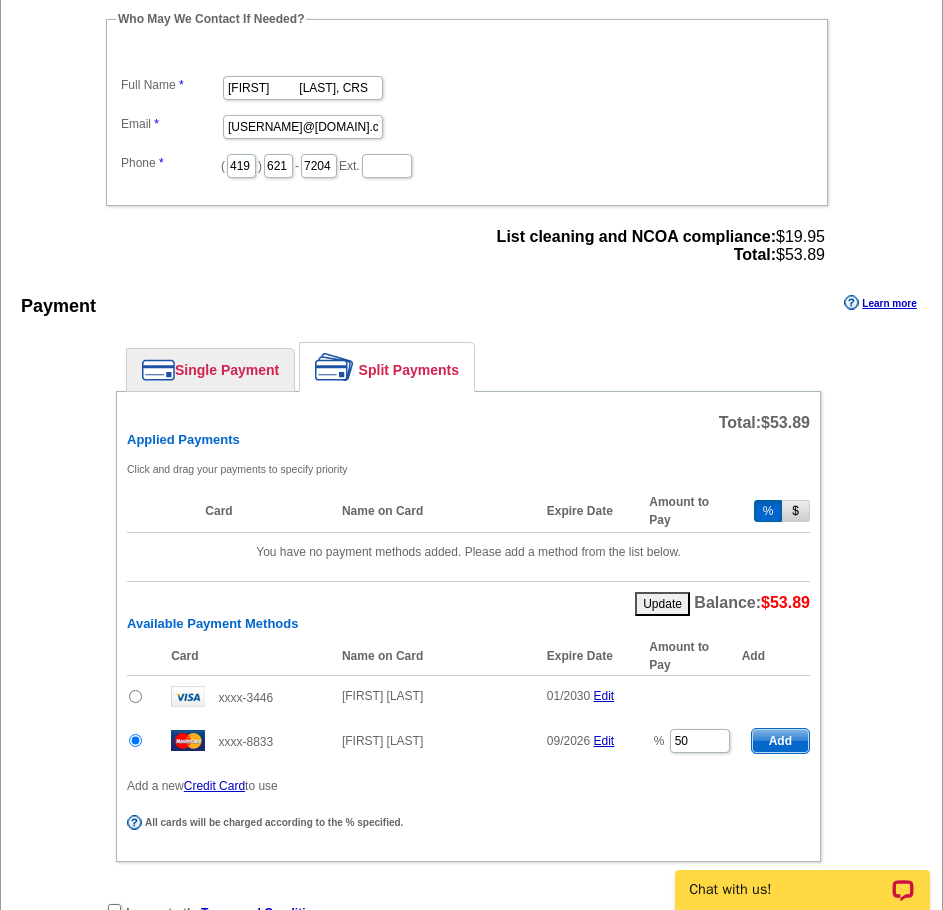 type on "79" 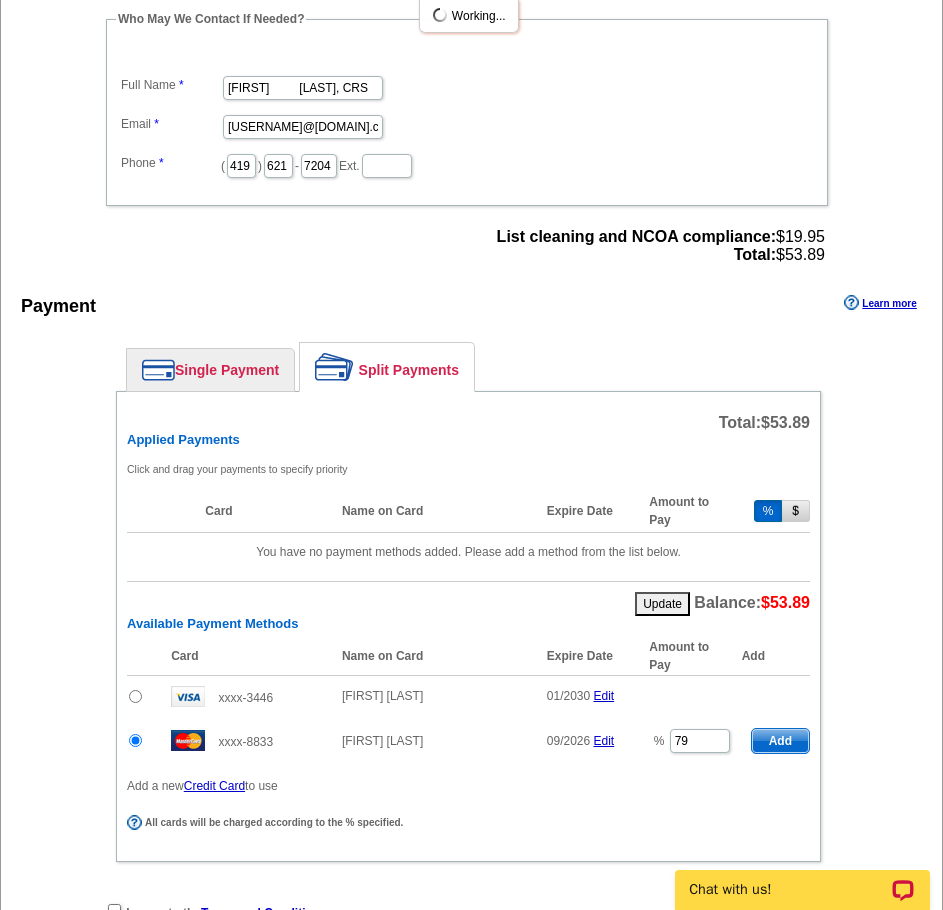radio on "false" 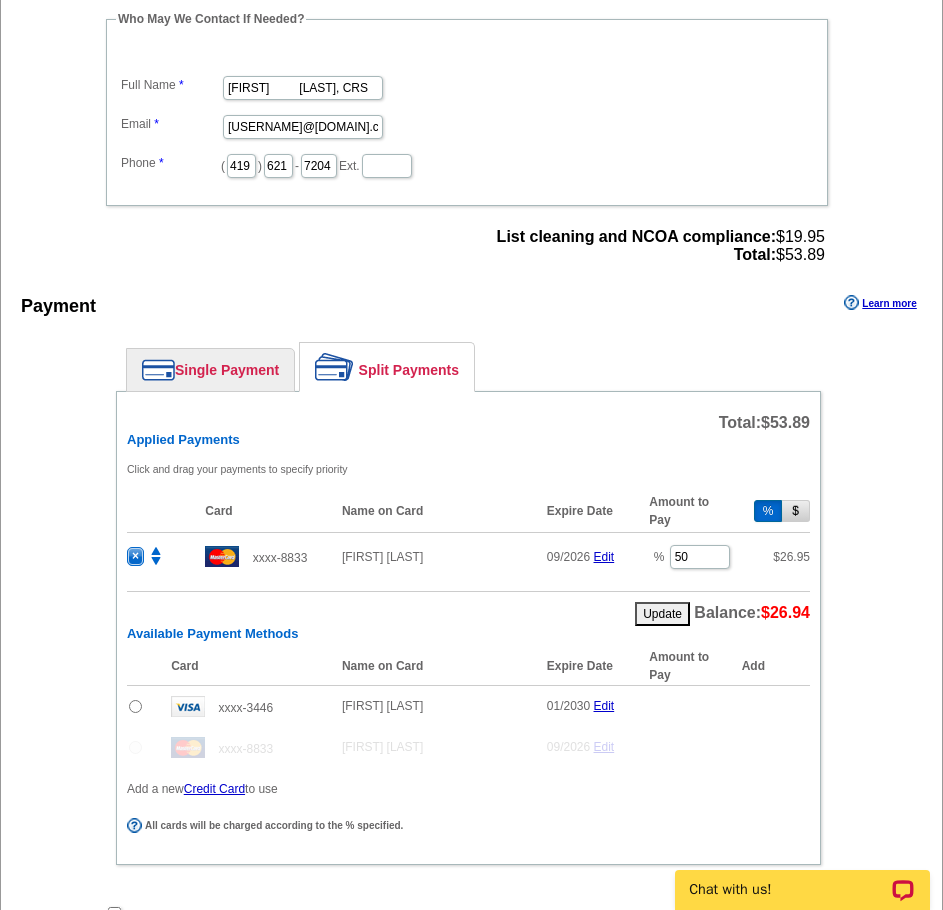 click at bounding box center (135, 706) 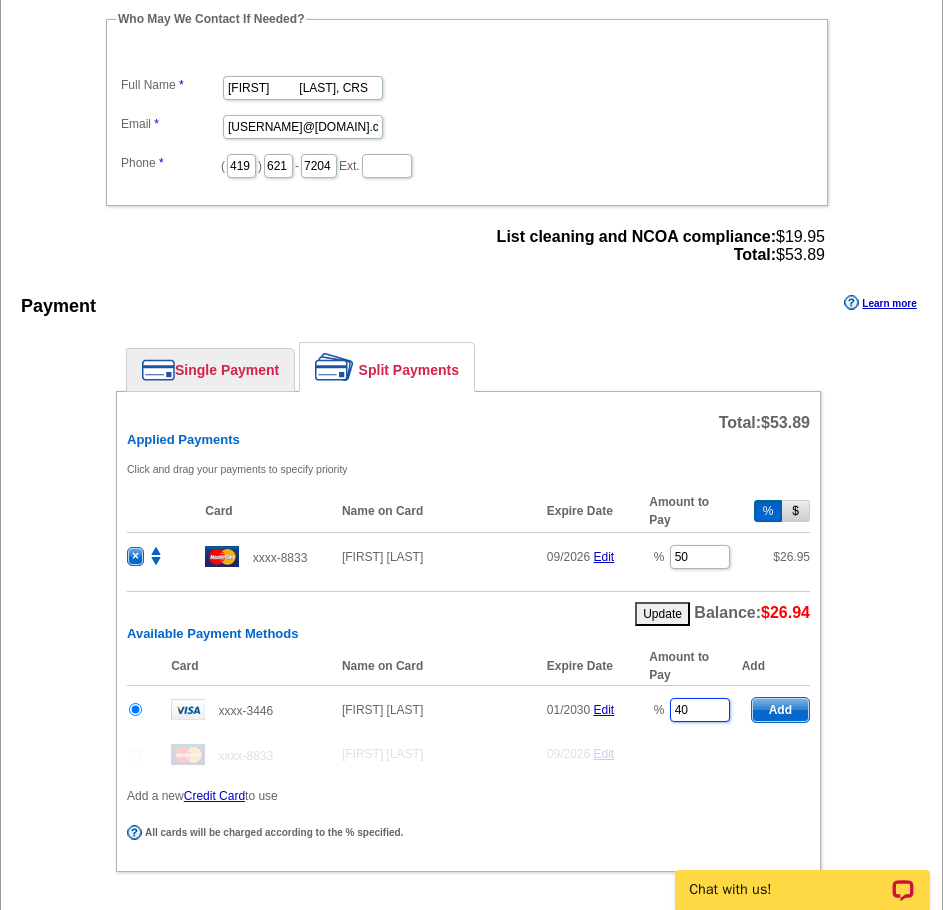 drag, startPoint x: 698, startPoint y: 713, endPoint x: 628, endPoint y: 716, distance: 70.064255 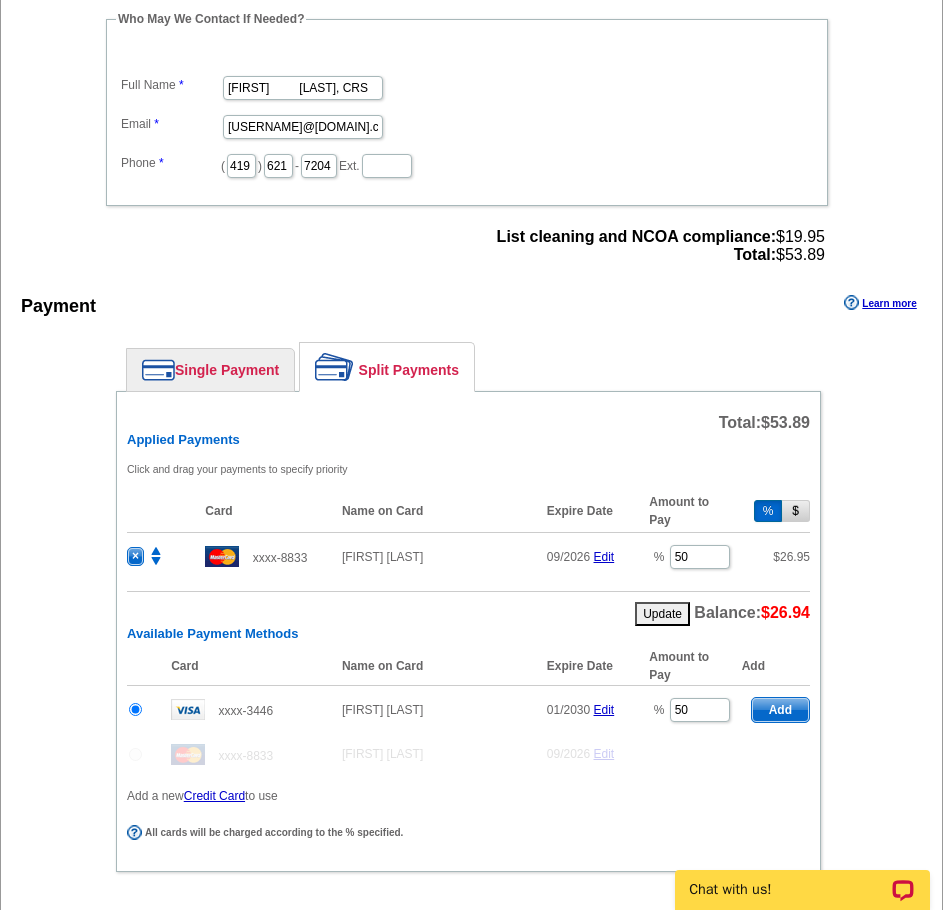 click on "Add" at bounding box center [780, 710] 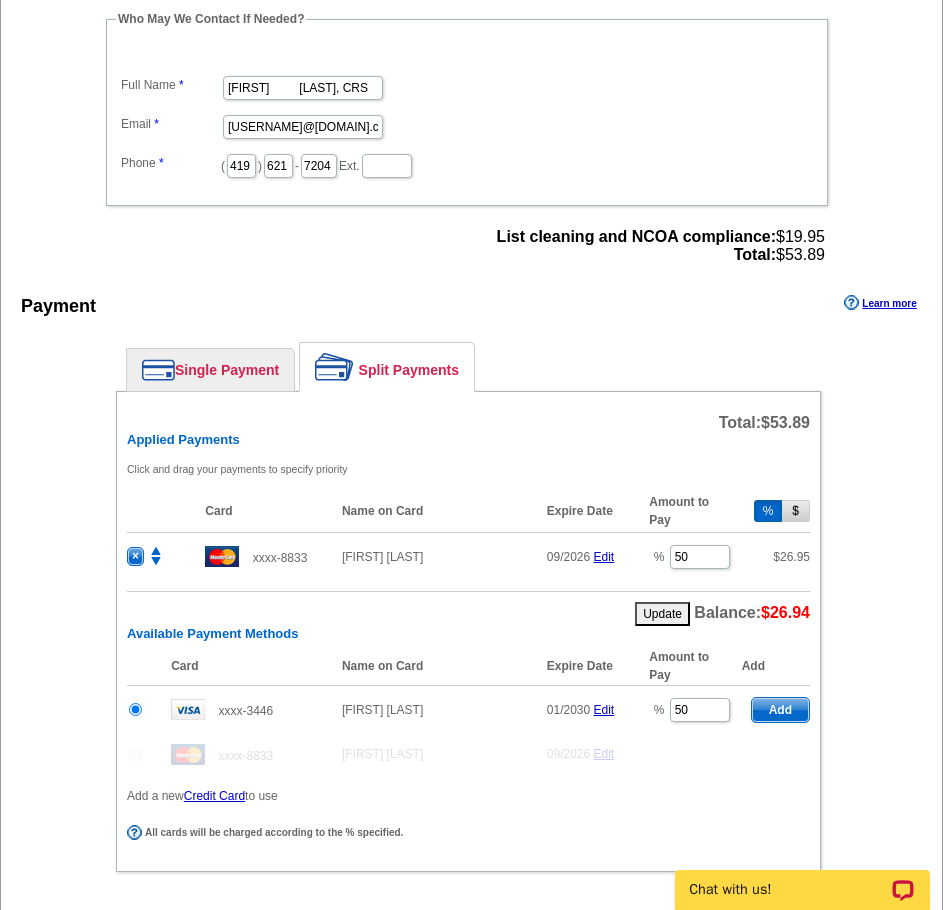 type on "40" 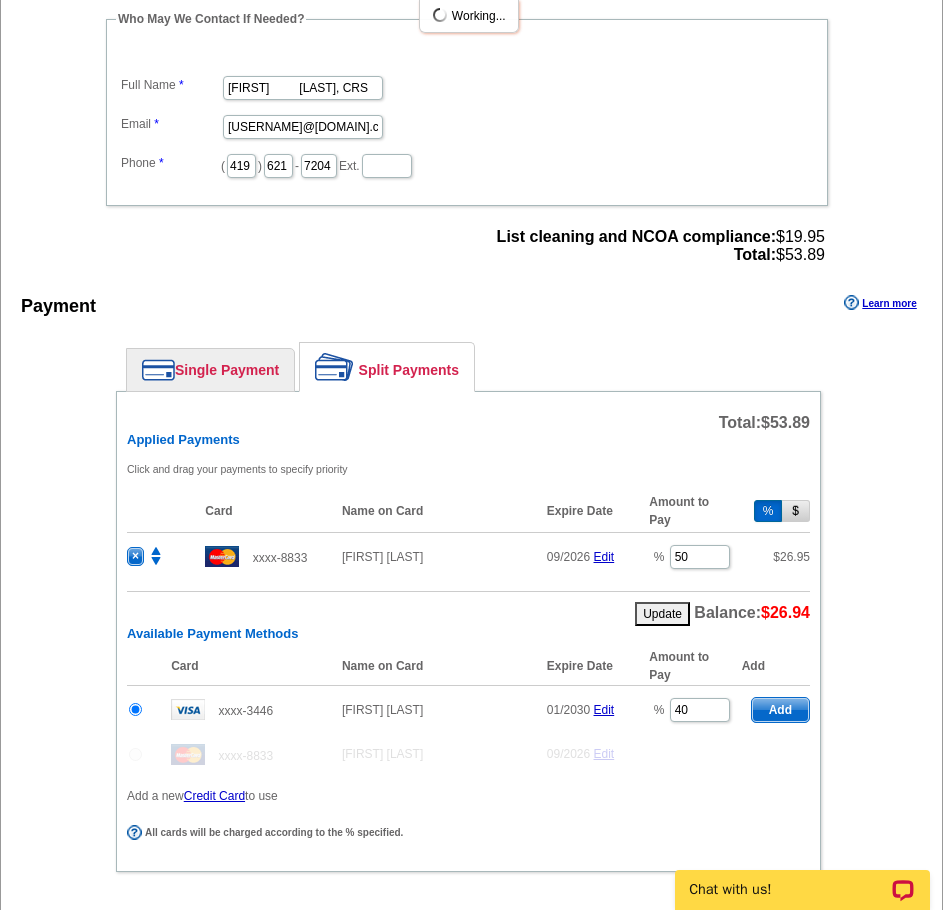 radio on "false" 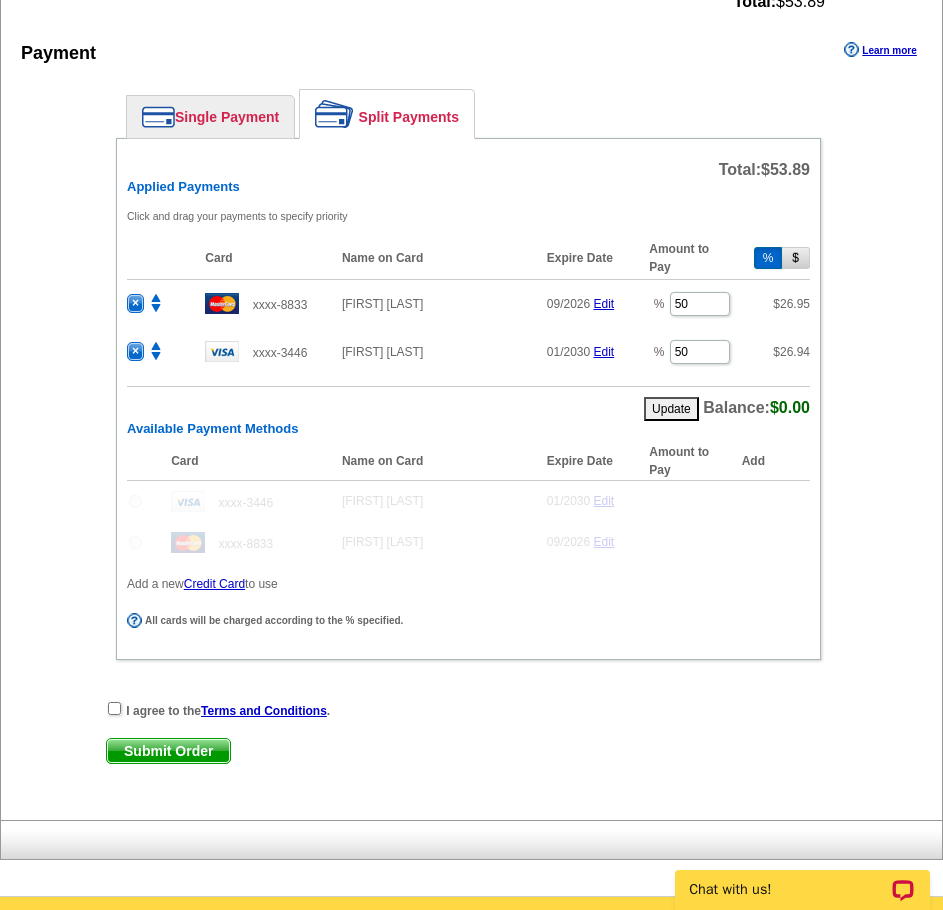 scroll, scrollTop: 1100, scrollLeft: 0, axis: vertical 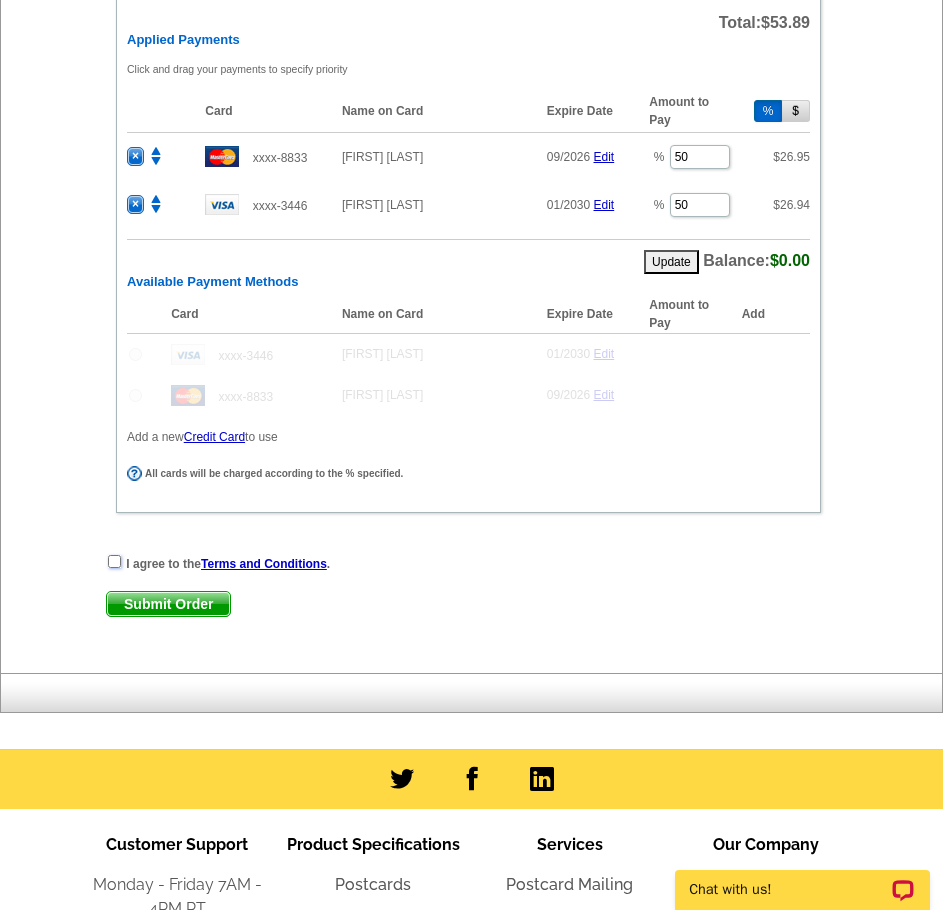 click at bounding box center [114, 561] 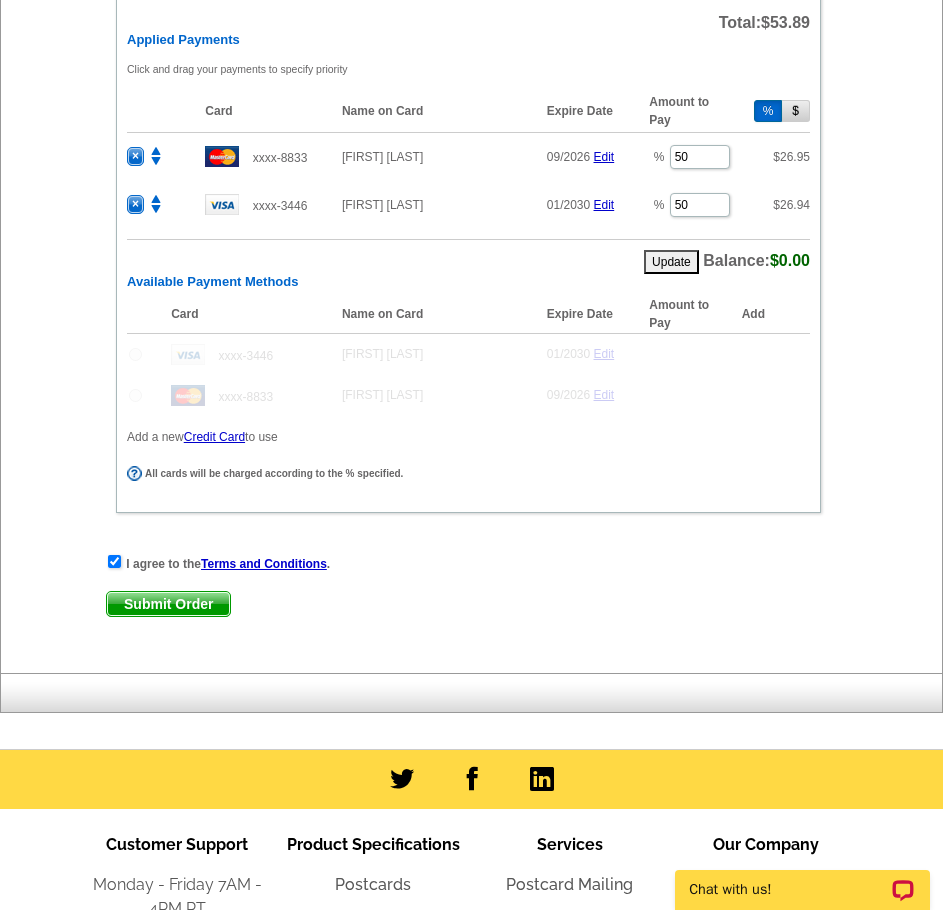 click on "Submit Order" at bounding box center (168, 604) 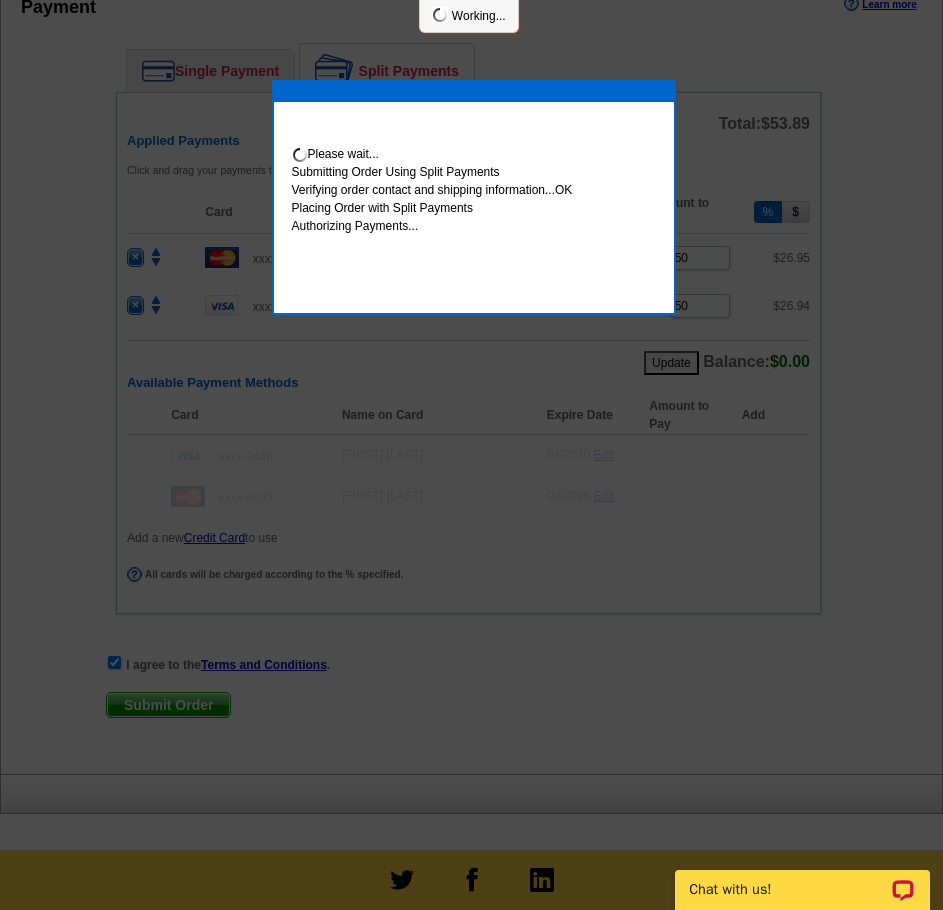 scroll, scrollTop: 1201, scrollLeft: 0, axis: vertical 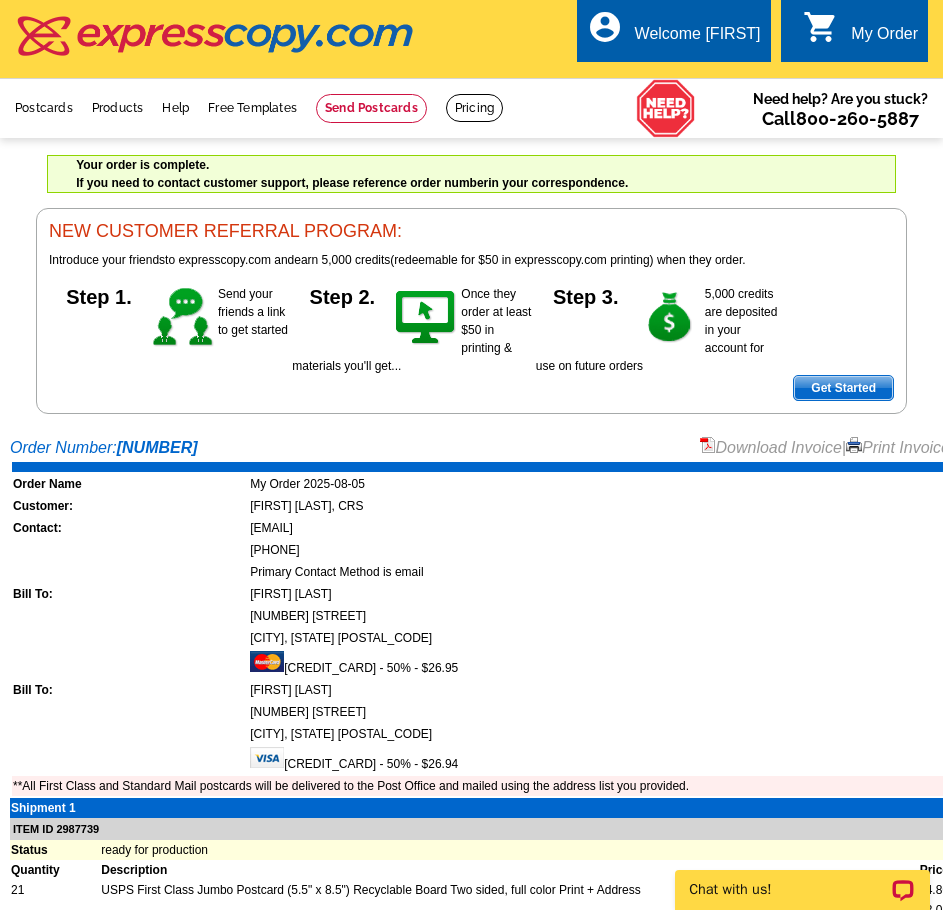 click on "Download Invoice" at bounding box center (771, 447) 